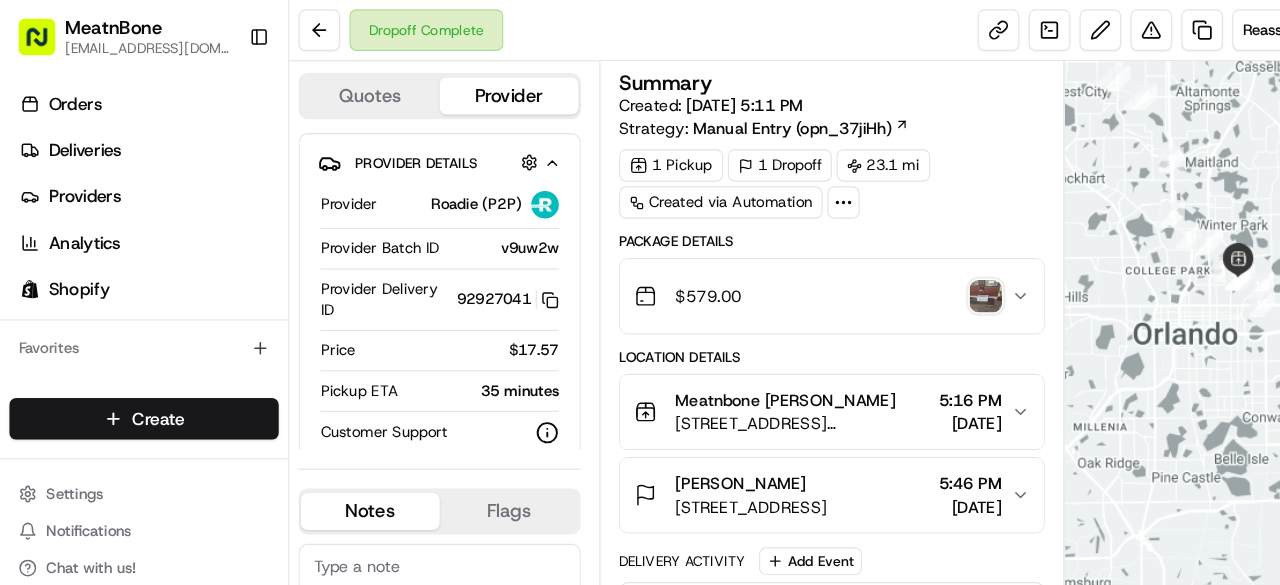 scroll, scrollTop: 0, scrollLeft: 0, axis: both 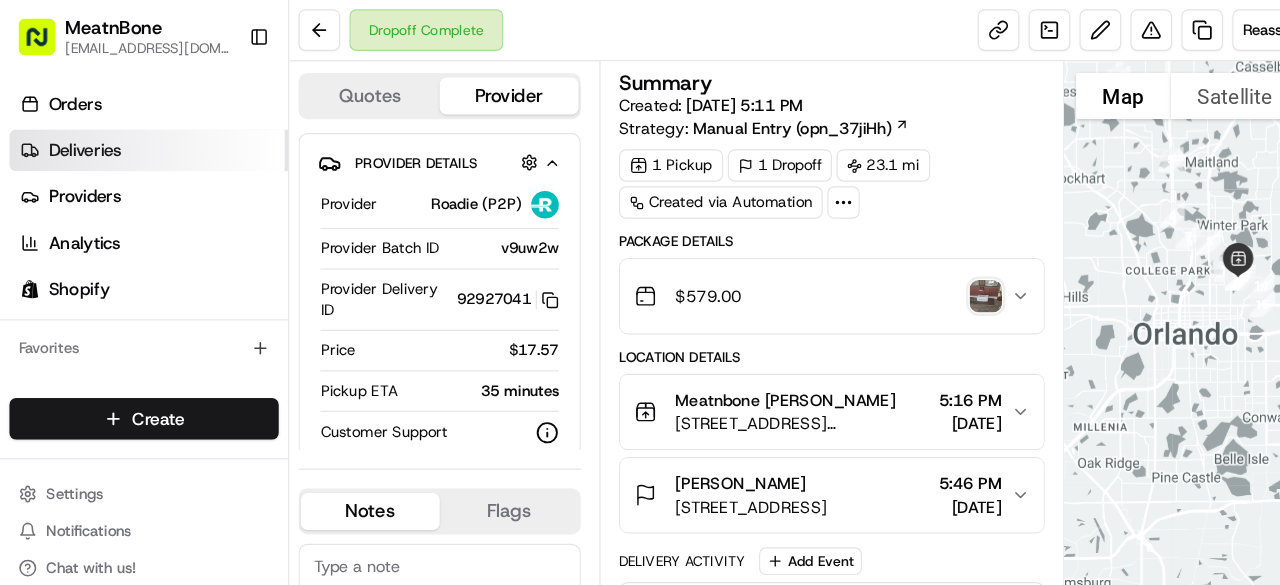 click on "Deliveries" at bounding box center (128, 130) 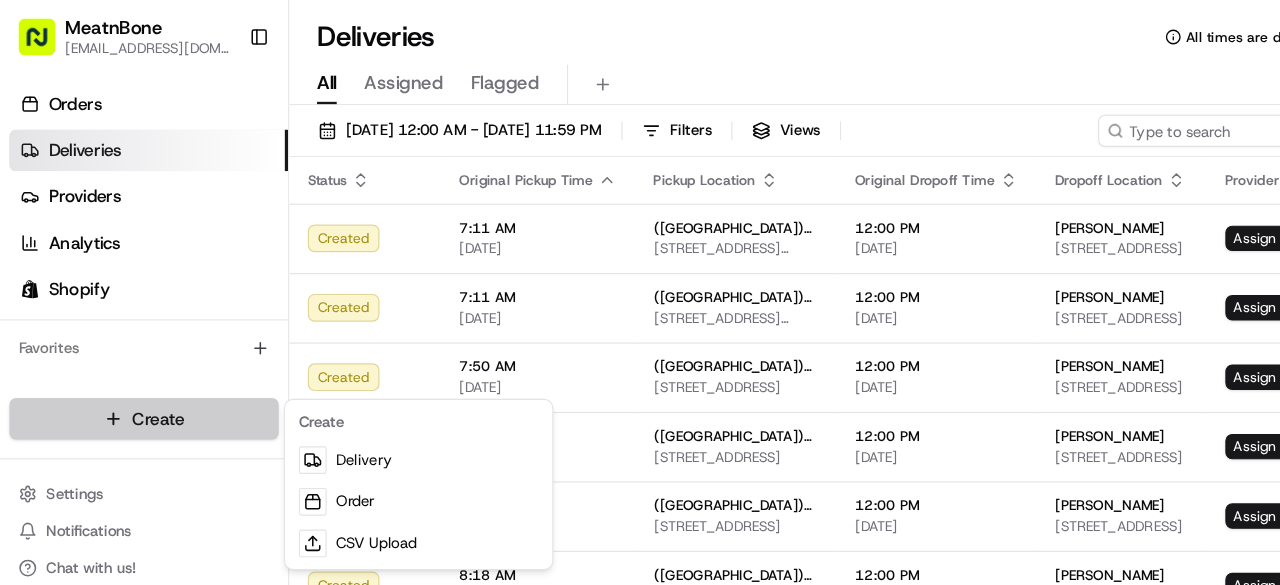 click on "MeatnBone [EMAIL_ADDRESS][DOMAIN_NAME] Toggle Sidebar Orders Deliveries Providers Analytics Shopify Favorites Main Menu Members & Organization Organization Users Roles Preferences Customization Tracking Orchestration Automations Locations Pickup Locations Dropoff Locations Billing Billing Refund Requests Integrations Notification Triggers Webhooks API Keys Request Logs Create Settings Notifications Chat with us! Toggle Theme Log out Need help with your Shopify Onboarding? Reach out to Support by clicking this button! Deliveries All times are displayed using  EDT  timezone All Assigned Flagged [DATE] 12:00 AM - [DATE] 11:59 PM Filters Views Status Original Pickup Time Pickup Location Original Dropoff Time Dropoff Location Provider Action Created 7:11 AM [DATE] ([GEOGRAPHIC_DATA]) [STREET_ADDRESS][PERSON_NAME][PERSON_NAME] 12:00 PM [DATE] [PERSON_NAME] [STREET_ADDRESS] Assign Provider Created 7:11 AM [DATE] ([GEOGRAPHIC_DATA]) [STREET_ADDRESS][PERSON_NAME]" at bounding box center (640, 292) 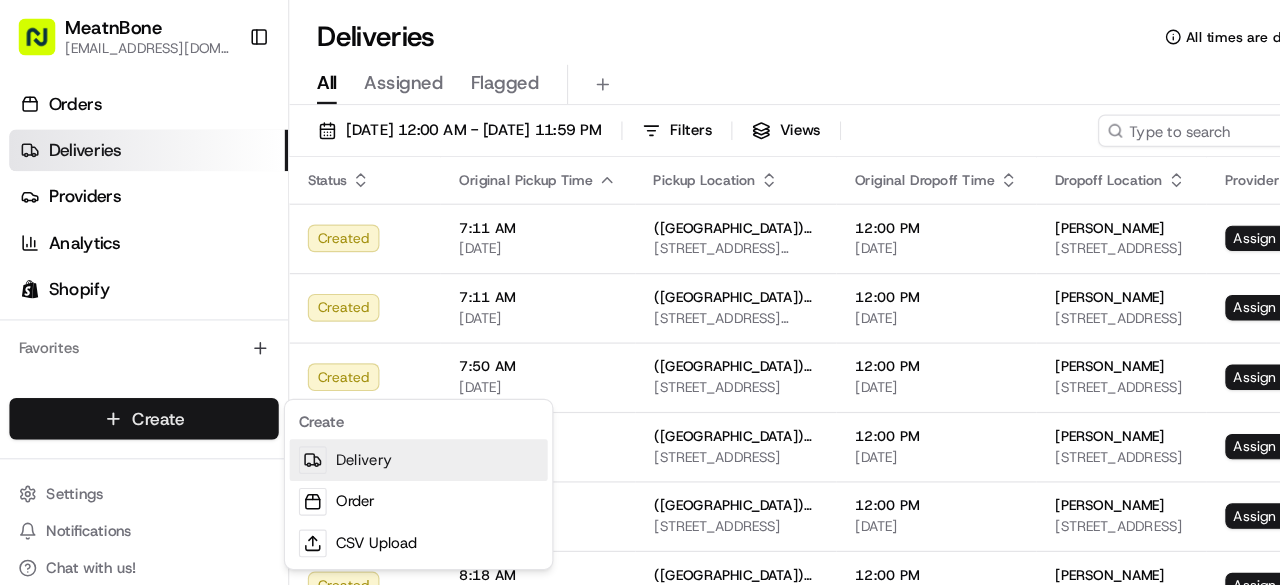 click on "Delivery" at bounding box center [361, 398] 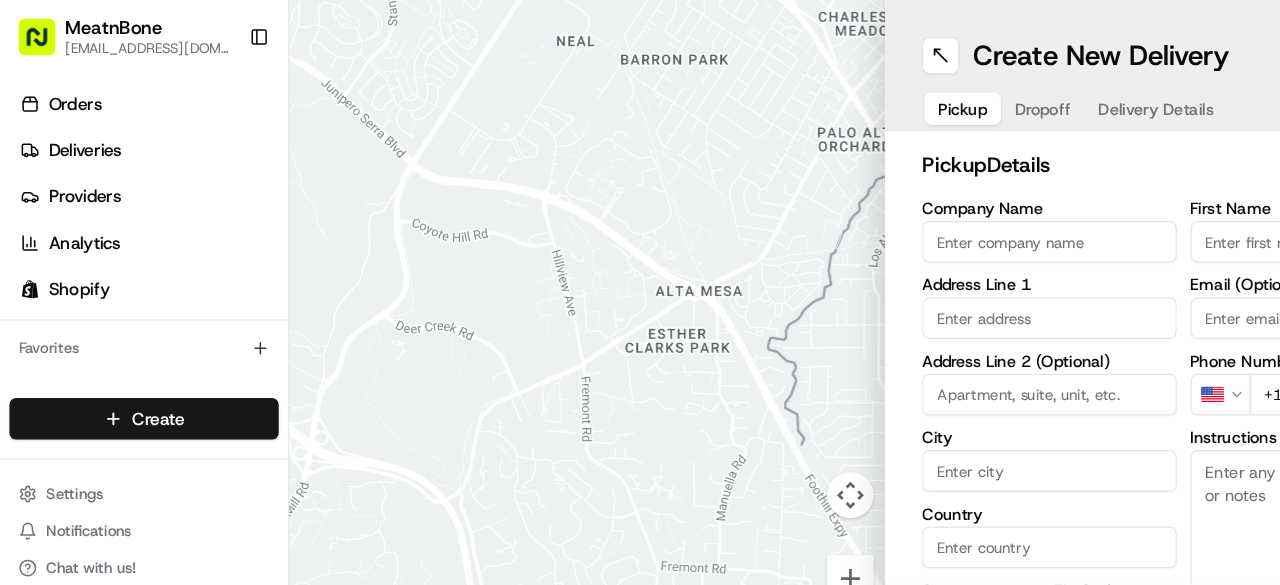 click on "Company Name" at bounding box center [907, 209] 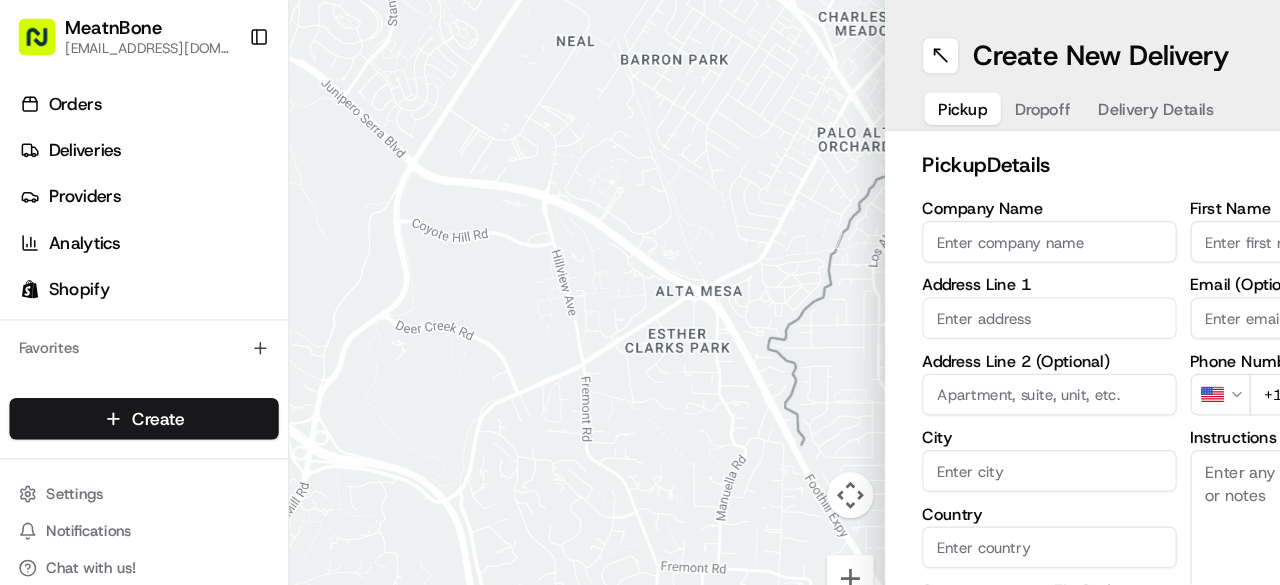 type on "Meatnbone" 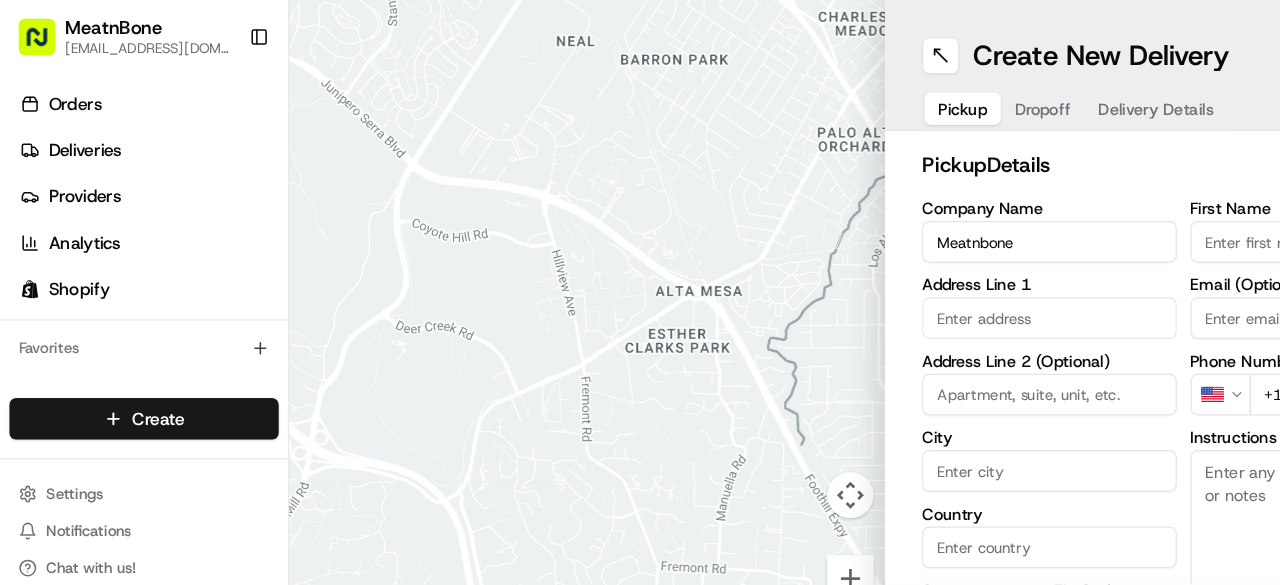 type on "[STREET_ADDRESS][PERSON_NAME]" 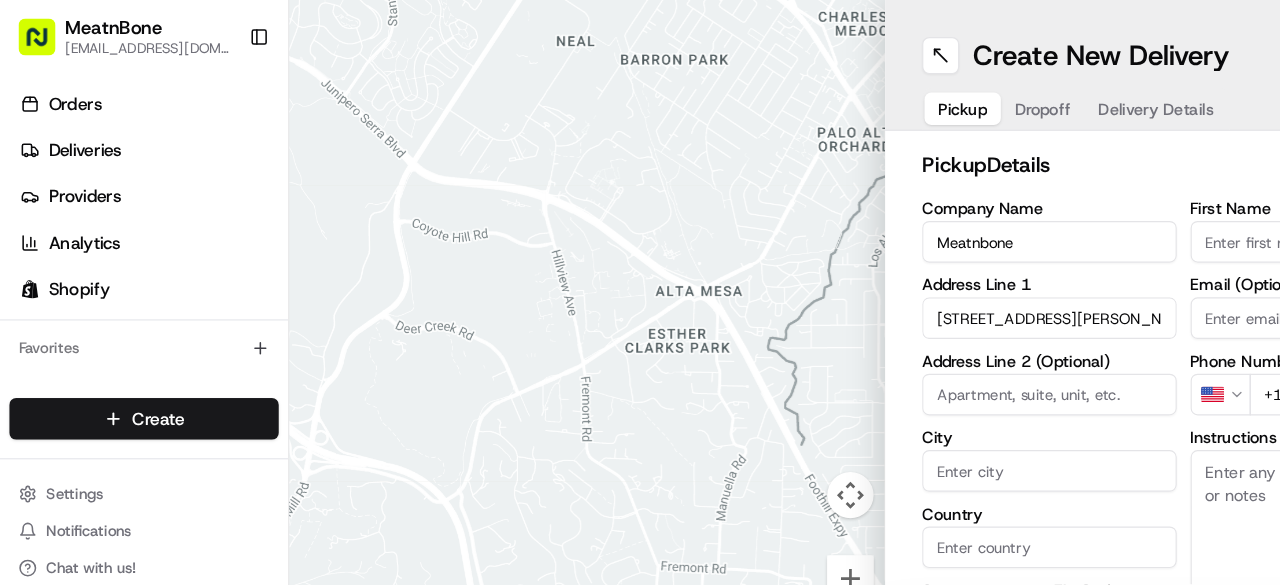 type on "Orlando" 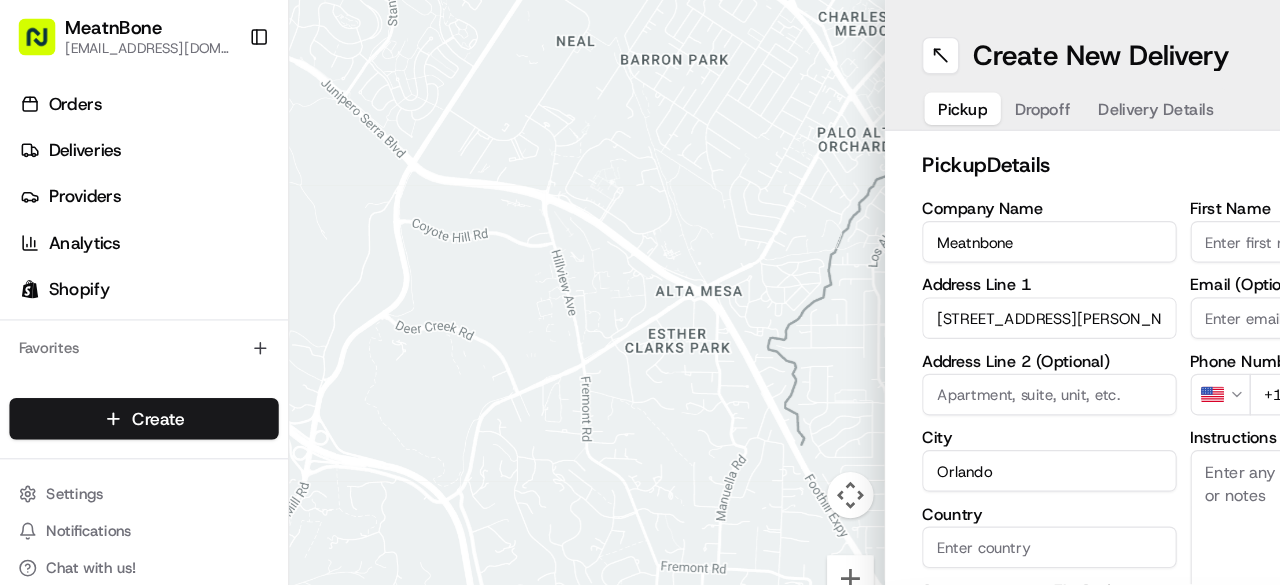 type on "[GEOGRAPHIC_DATA]" 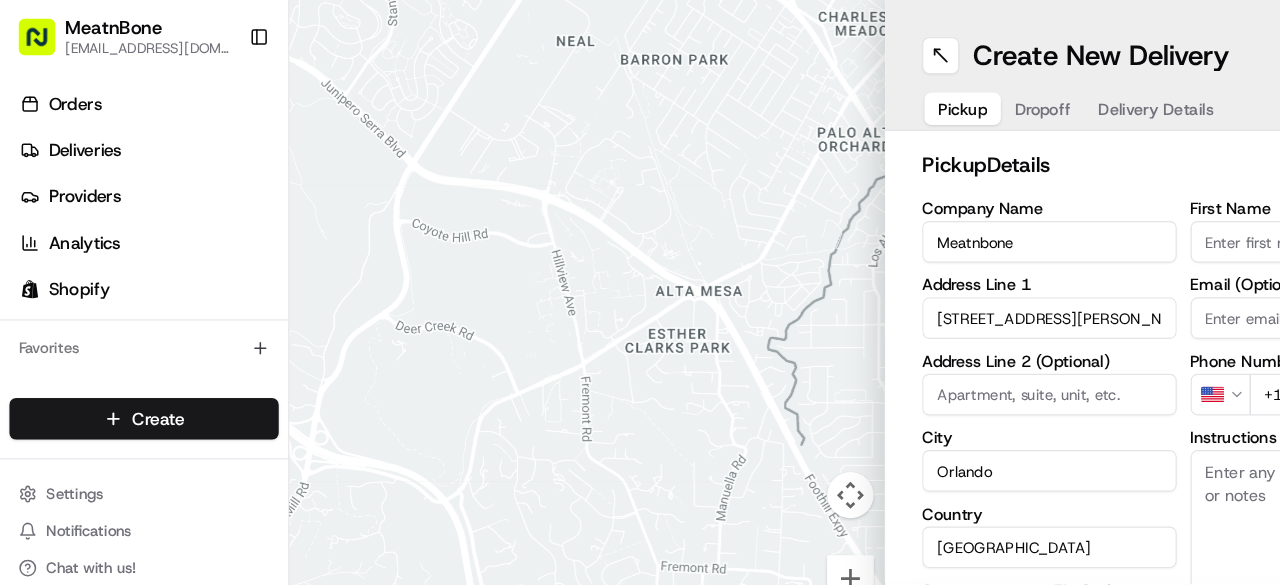 type on "FL" 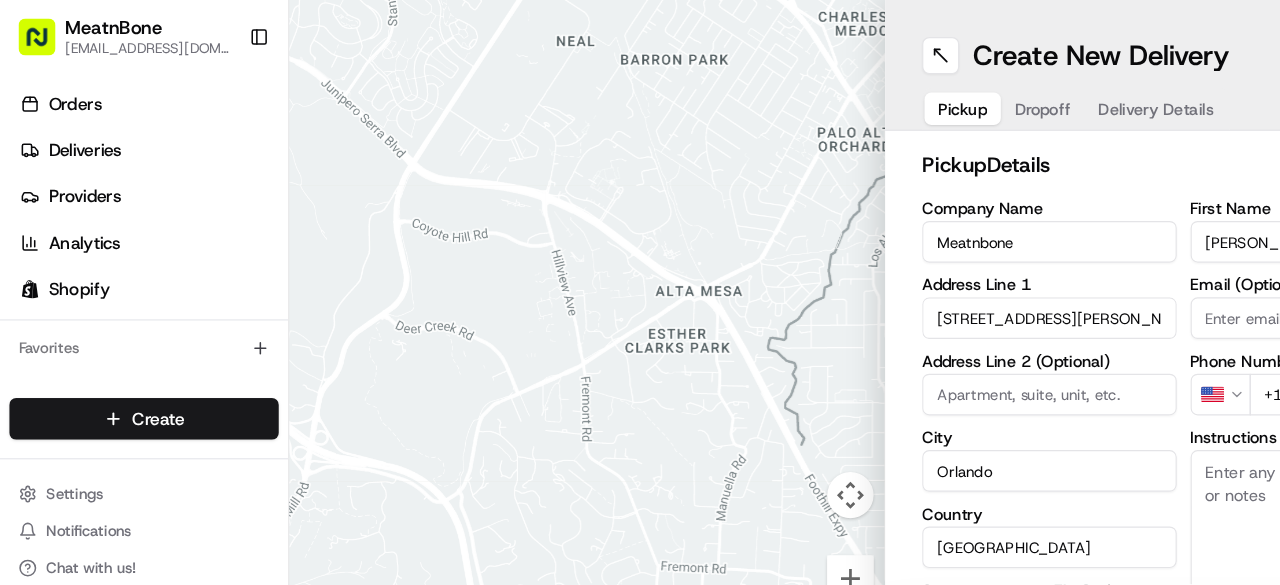 type on "Unamuno" 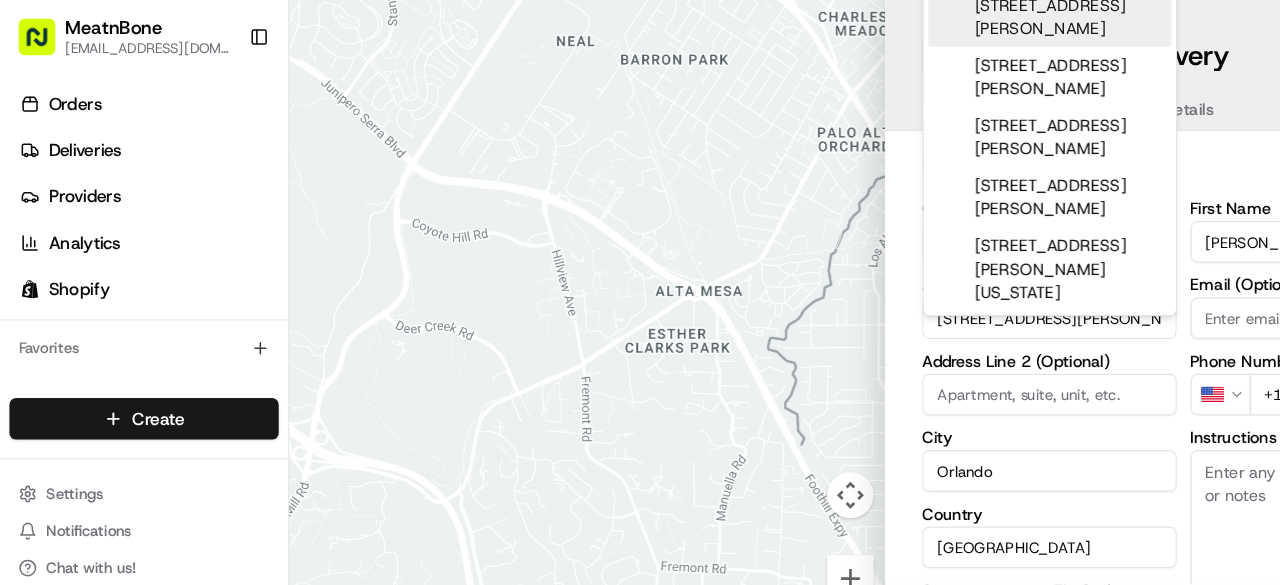 click on "[STREET_ADDRESS][PERSON_NAME]" at bounding box center (907, 14) 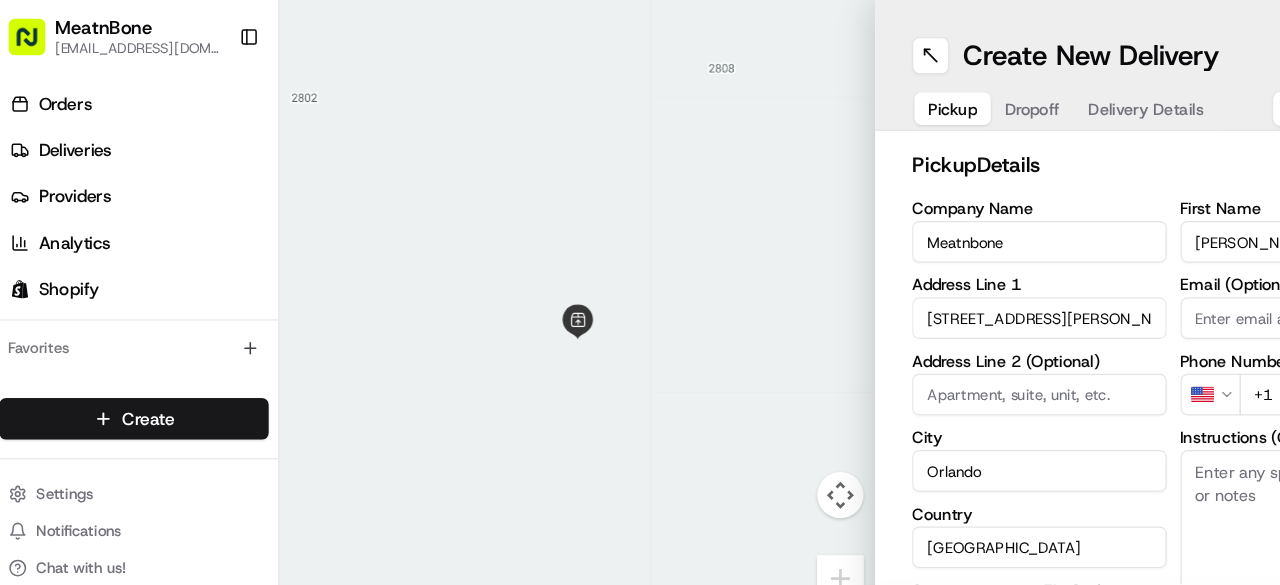 click on "+1" at bounding box center [1164, 341] 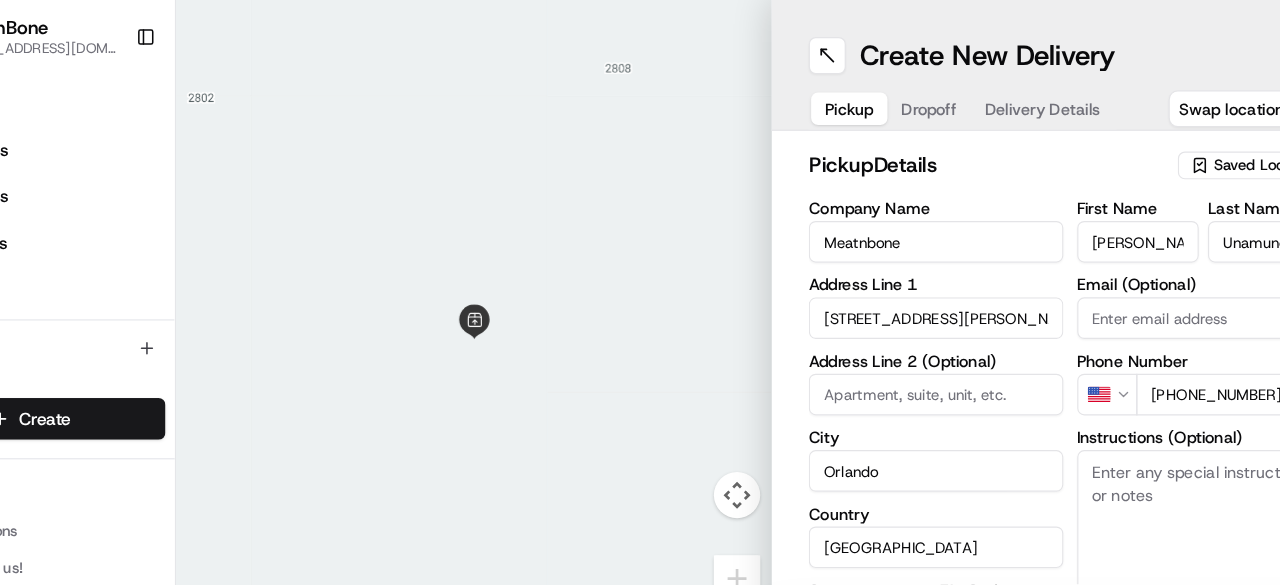 type on "[PHONE_NUMBER]" 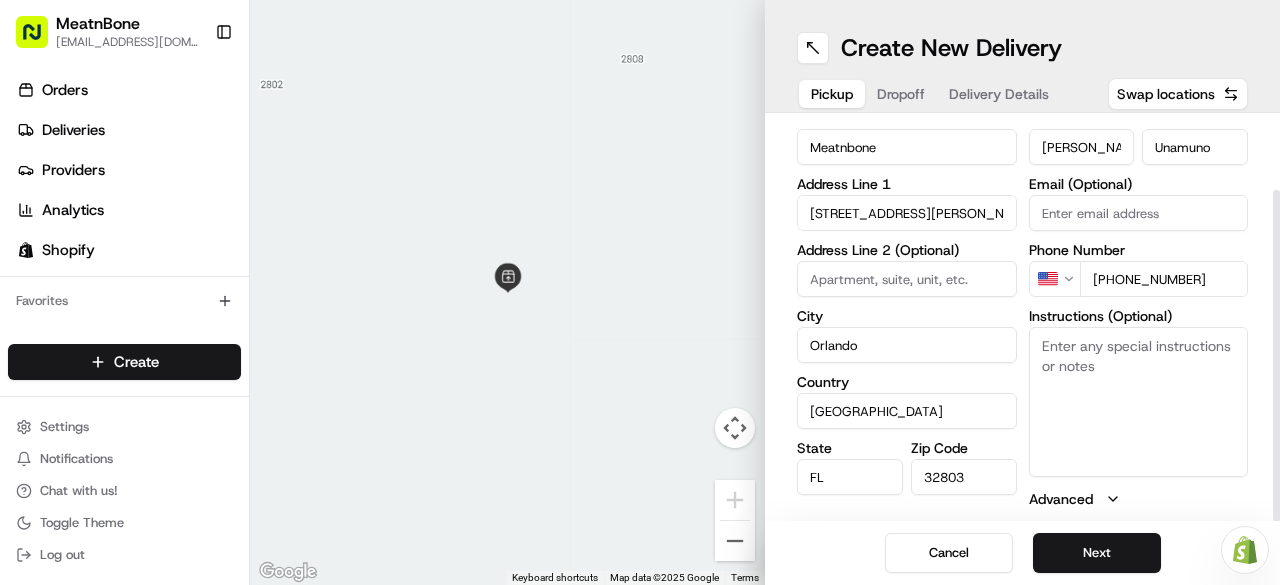 scroll, scrollTop: 87, scrollLeft: 0, axis: vertical 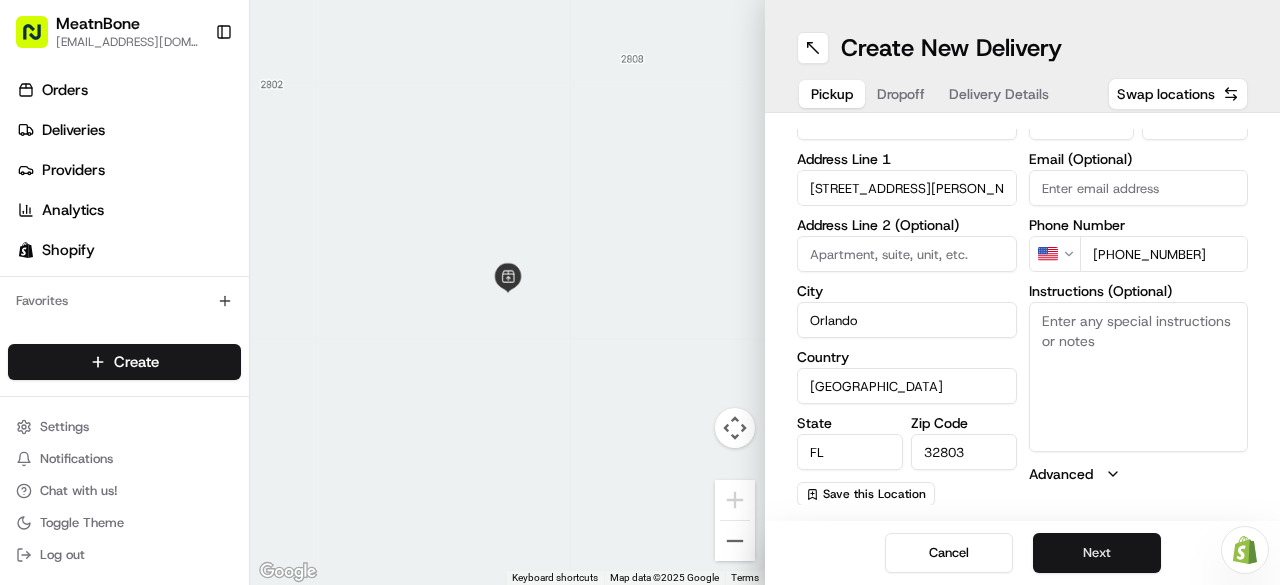 click on "Next" at bounding box center [1097, 553] 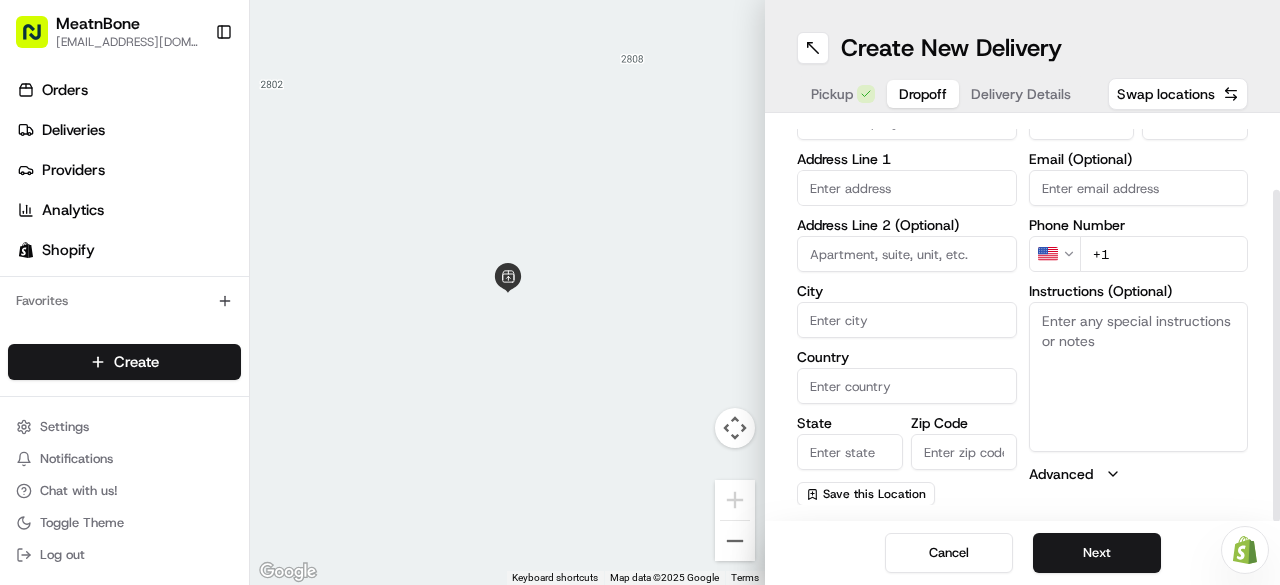 type 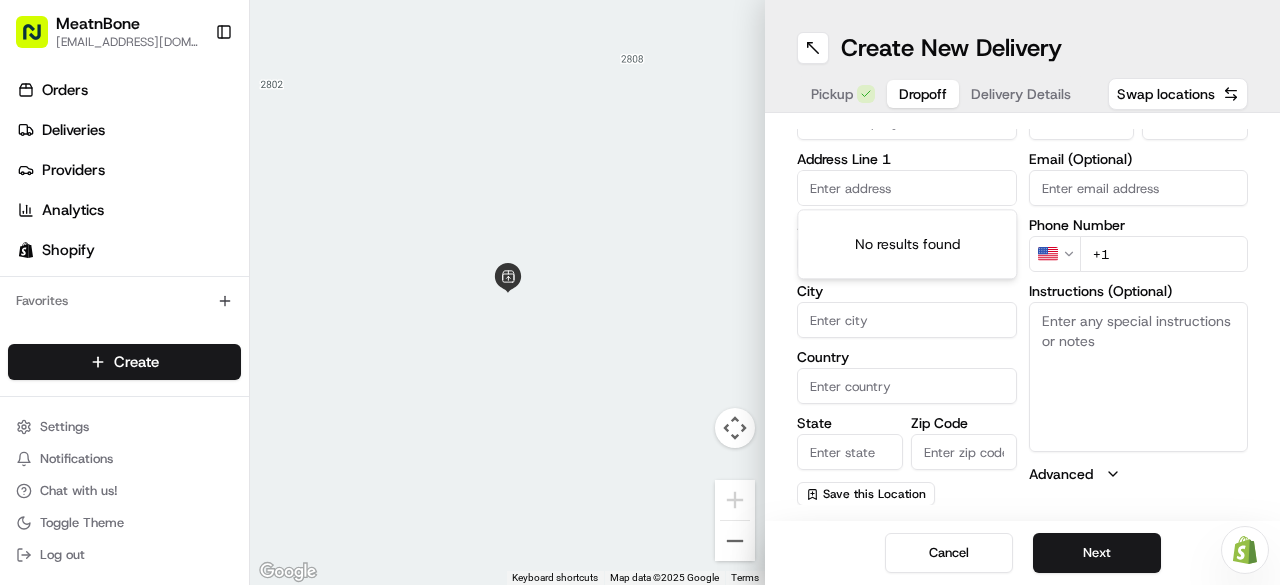click at bounding box center (907, 188) 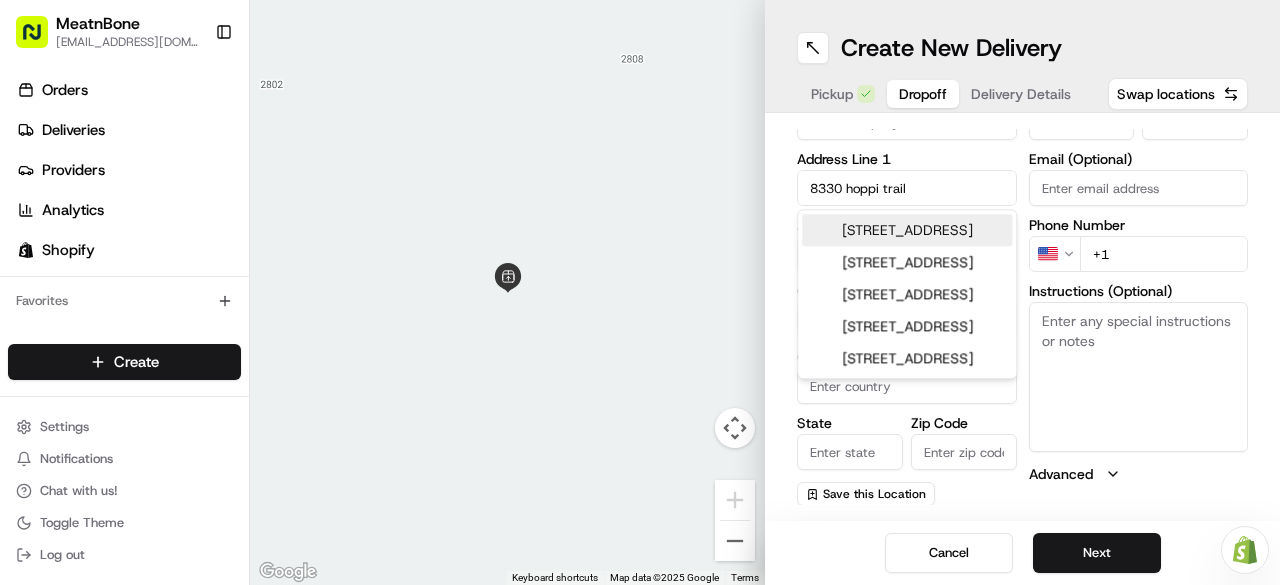 drag, startPoint x: 876, startPoint y: 233, endPoint x: 848, endPoint y: 279, distance: 53.851646 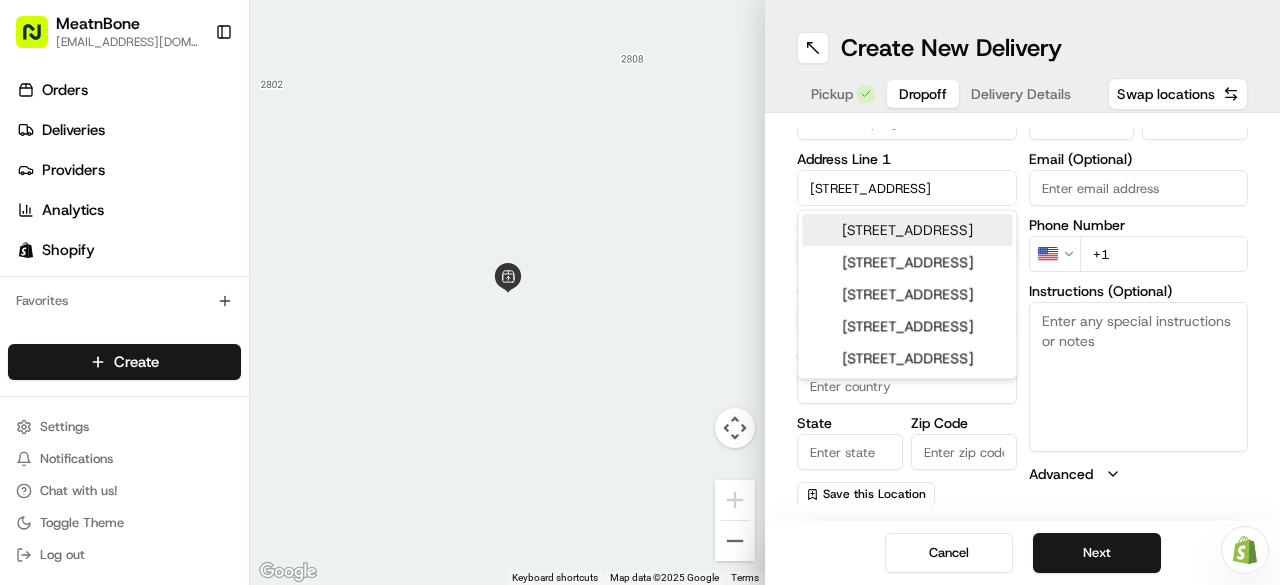 type on "[STREET_ADDRESS]" 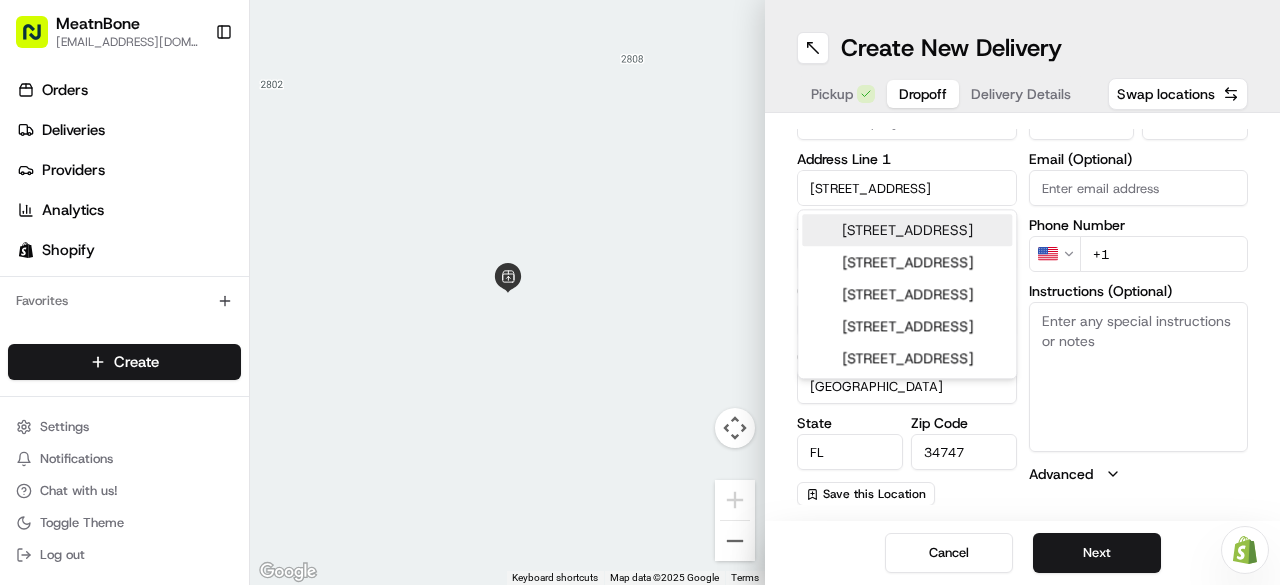type on "8330 Hopi Trail" 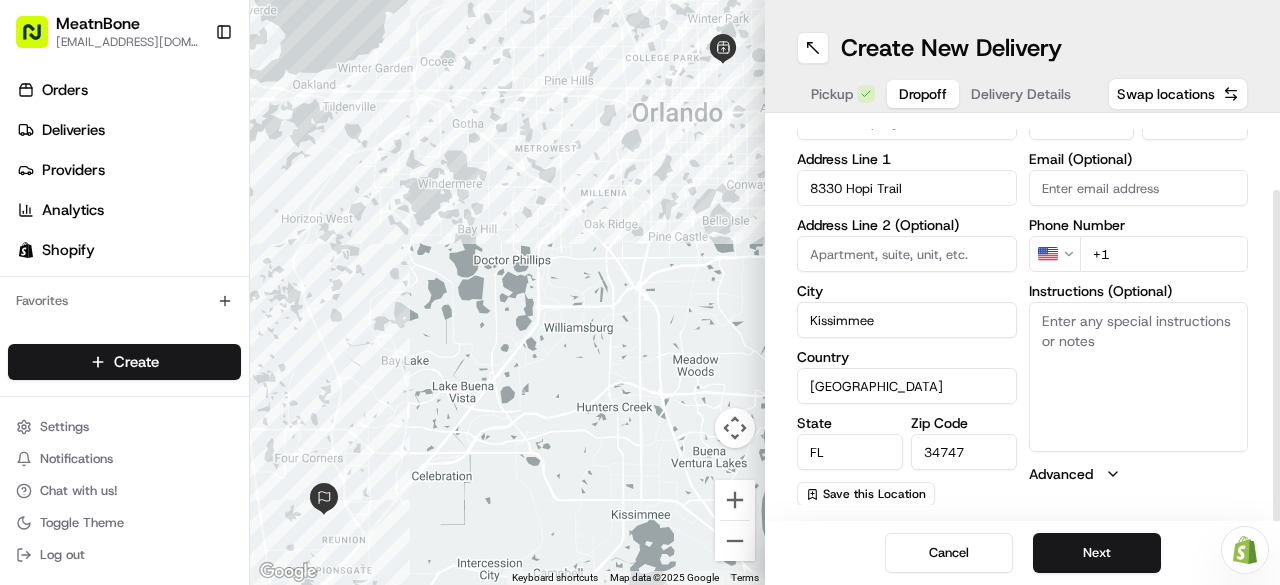 click on "Address Line 2 (Optional)" at bounding box center (907, 225) 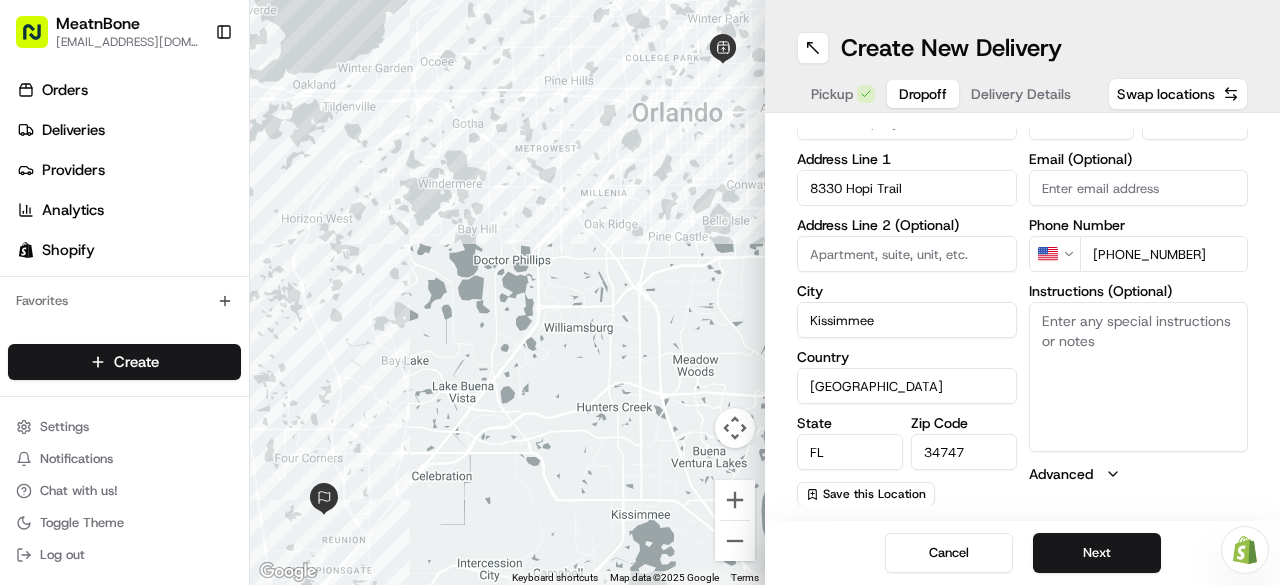 type on "[PHONE_NUMBER]" 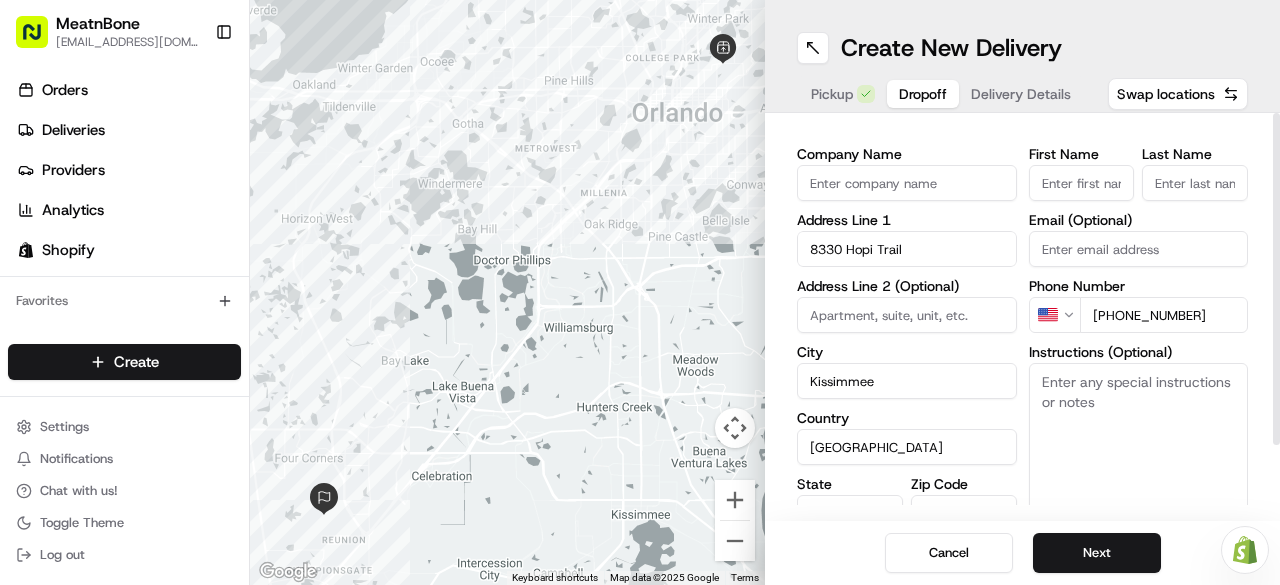 scroll, scrollTop: 26, scrollLeft: 0, axis: vertical 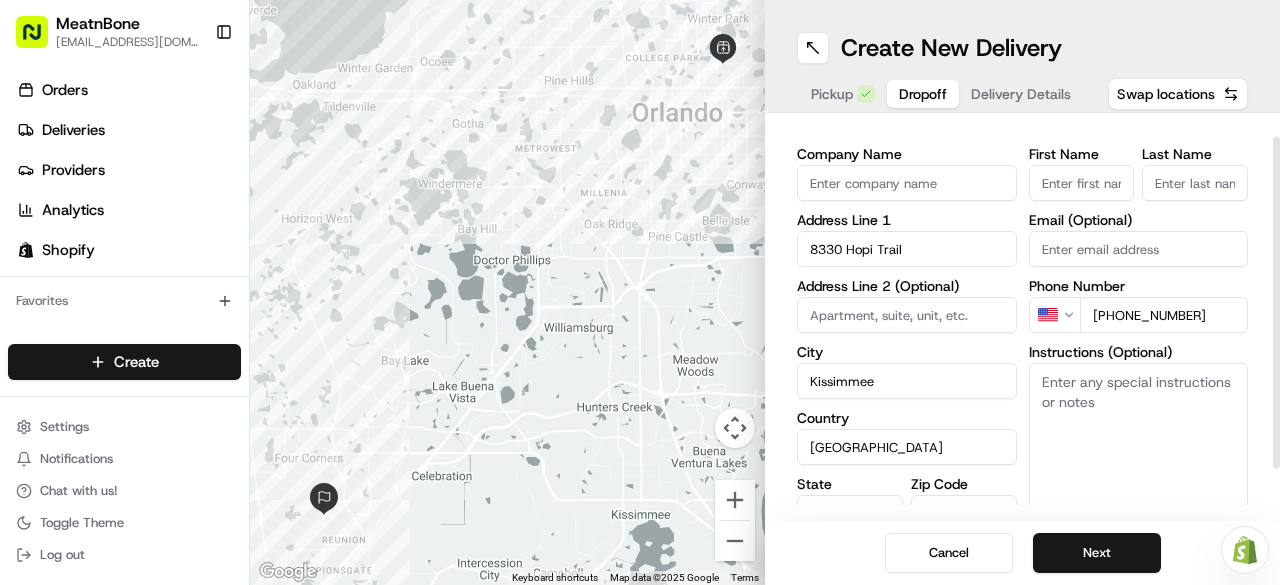 drag, startPoint x: 1272, startPoint y: 217, endPoint x: 1272, endPoint y: 302, distance: 85 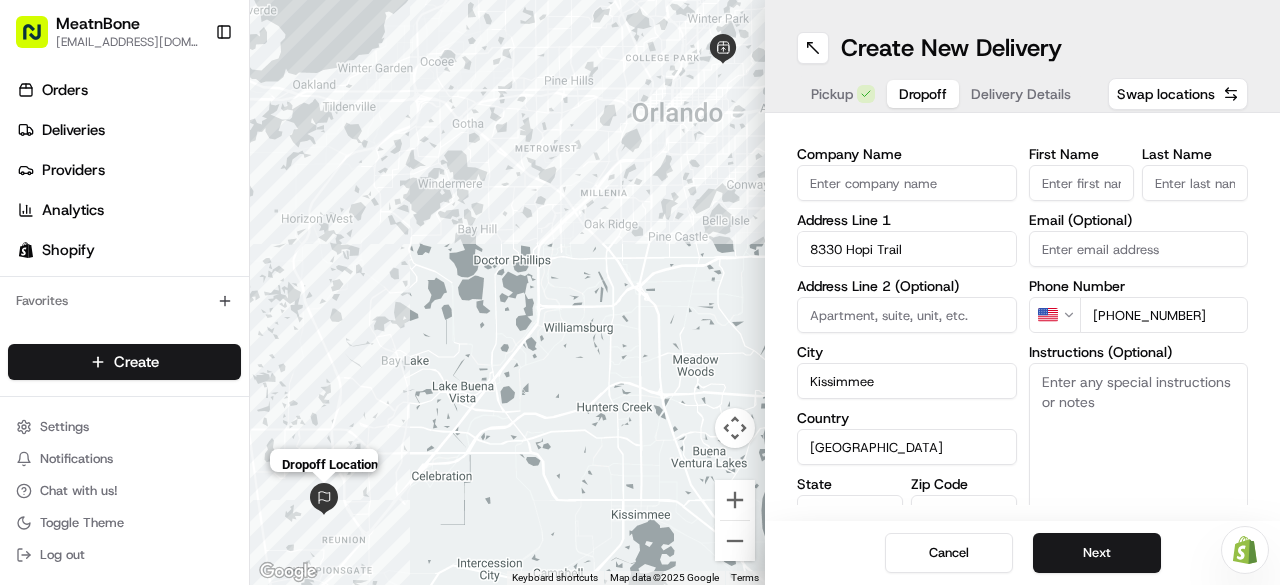 click at bounding box center [324, 499] 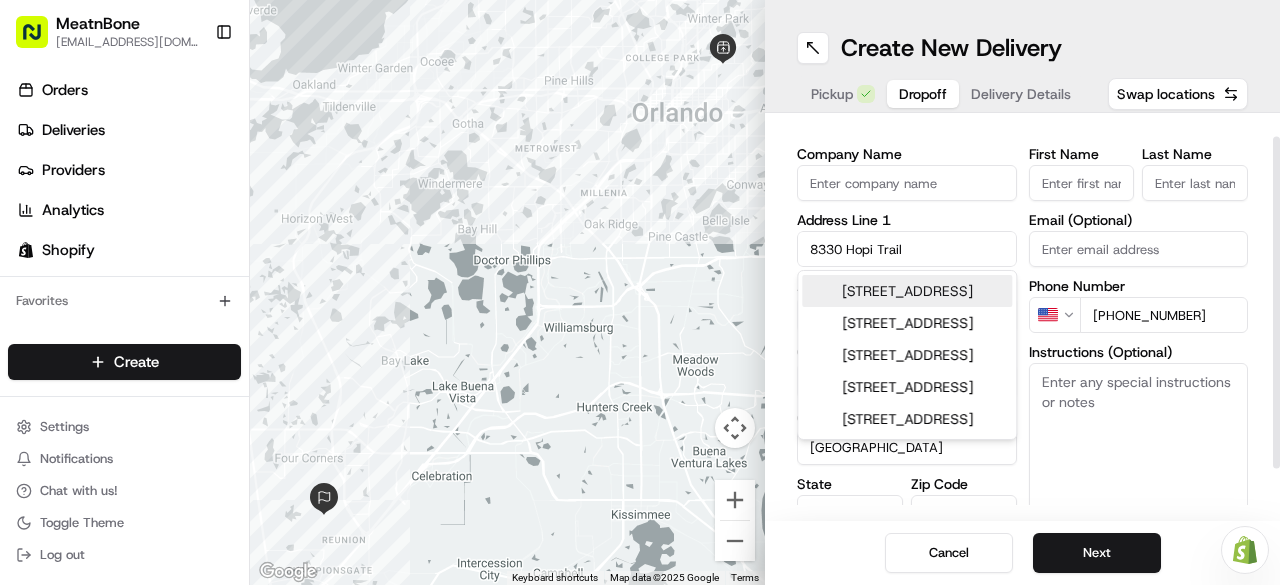 click on "8330 Hopi Trail" at bounding box center (907, 249) 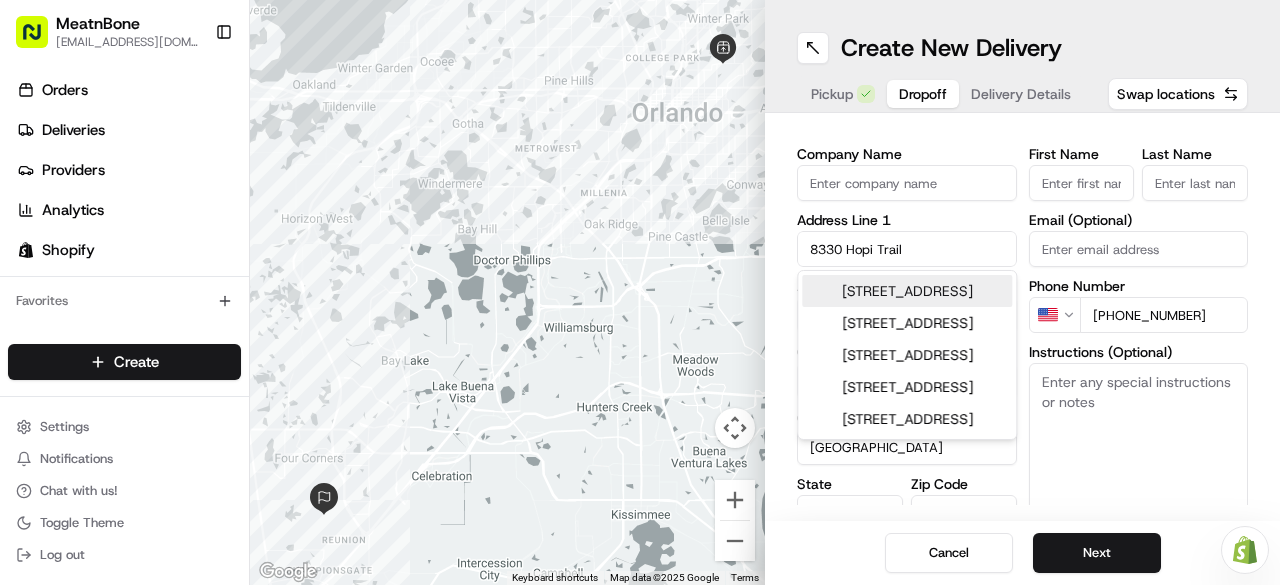 click on "[STREET_ADDRESS]" at bounding box center (907, 291) 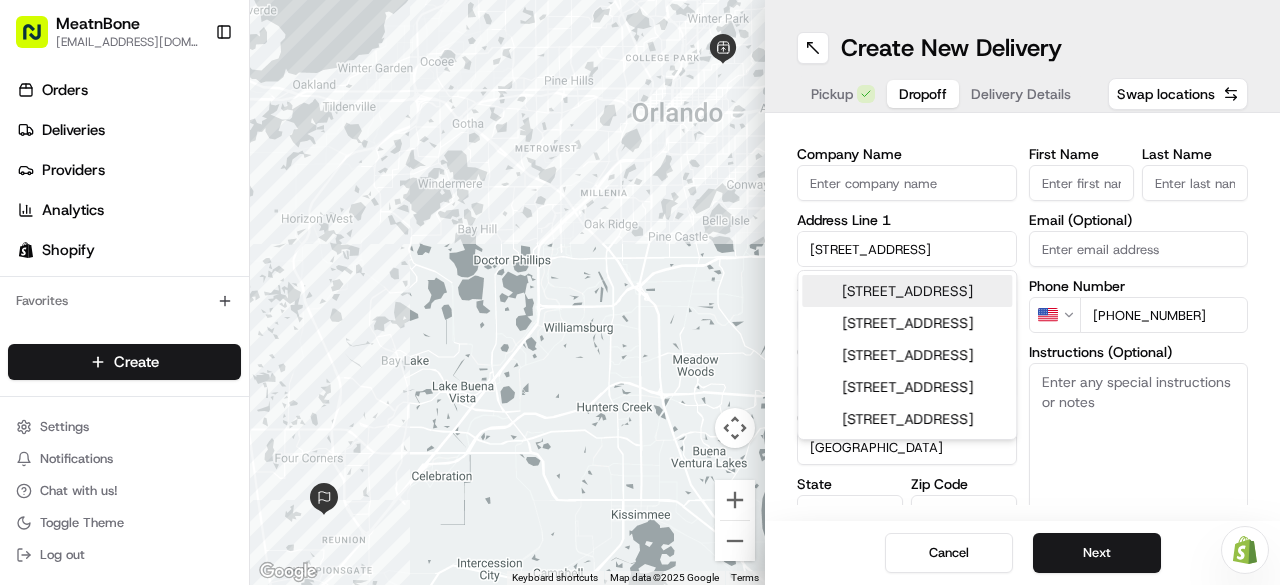 type on "8330 Hopi Trail" 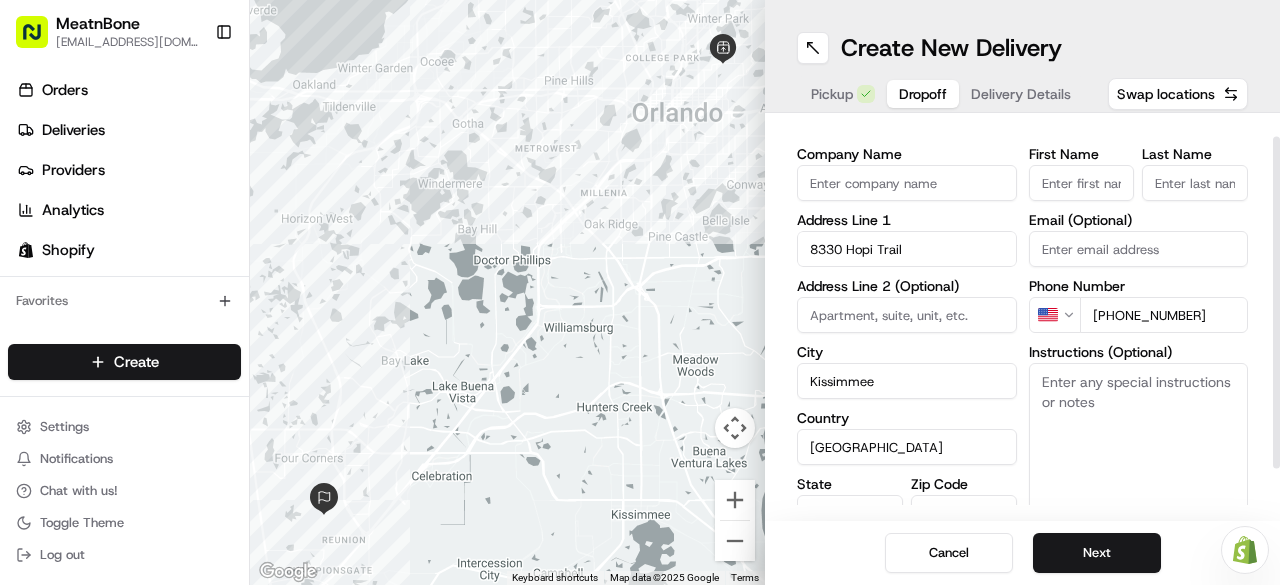 click on "34747" at bounding box center (964, 513) 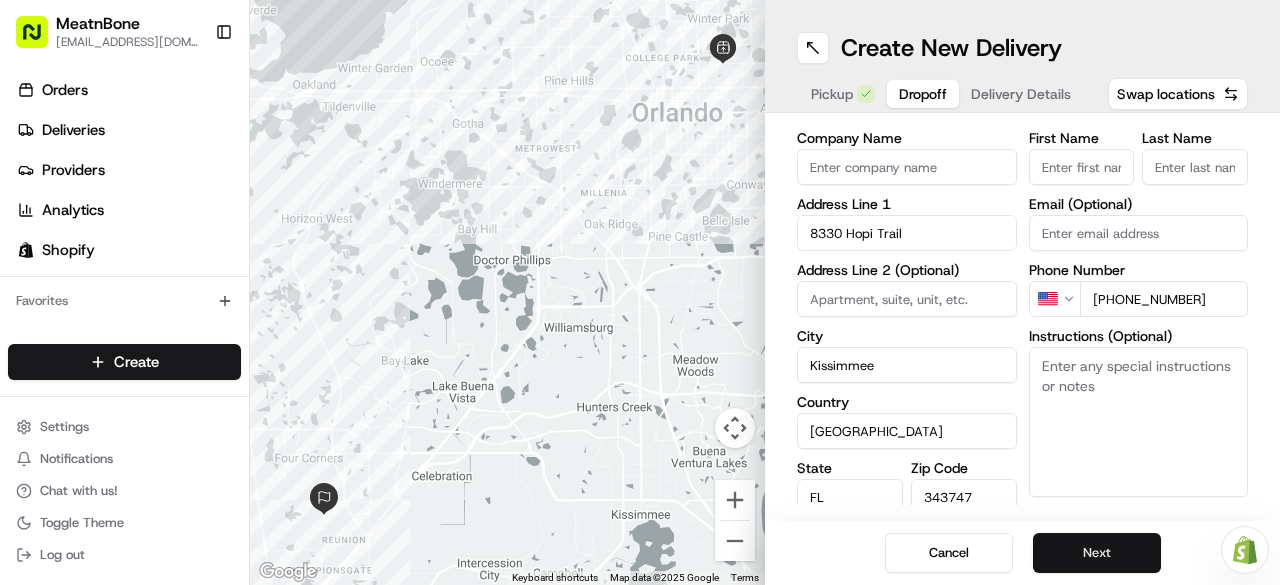 type on "343747" 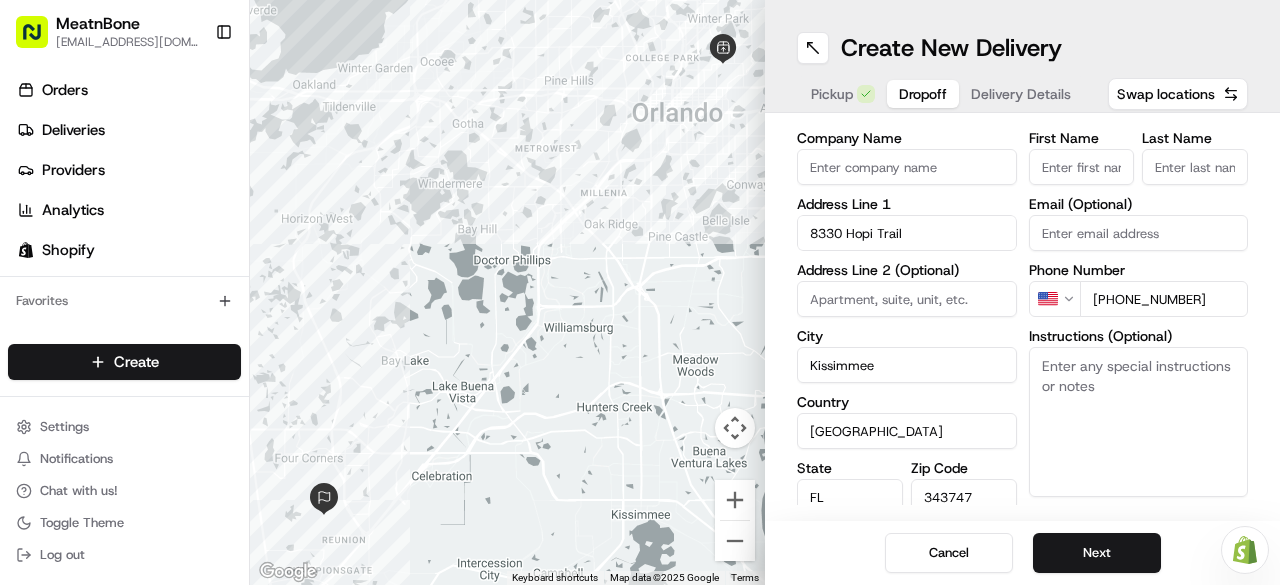 drag, startPoint x: 1118, startPoint y: 561, endPoint x: 1190, endPoint y: 411, distance: 166.3851 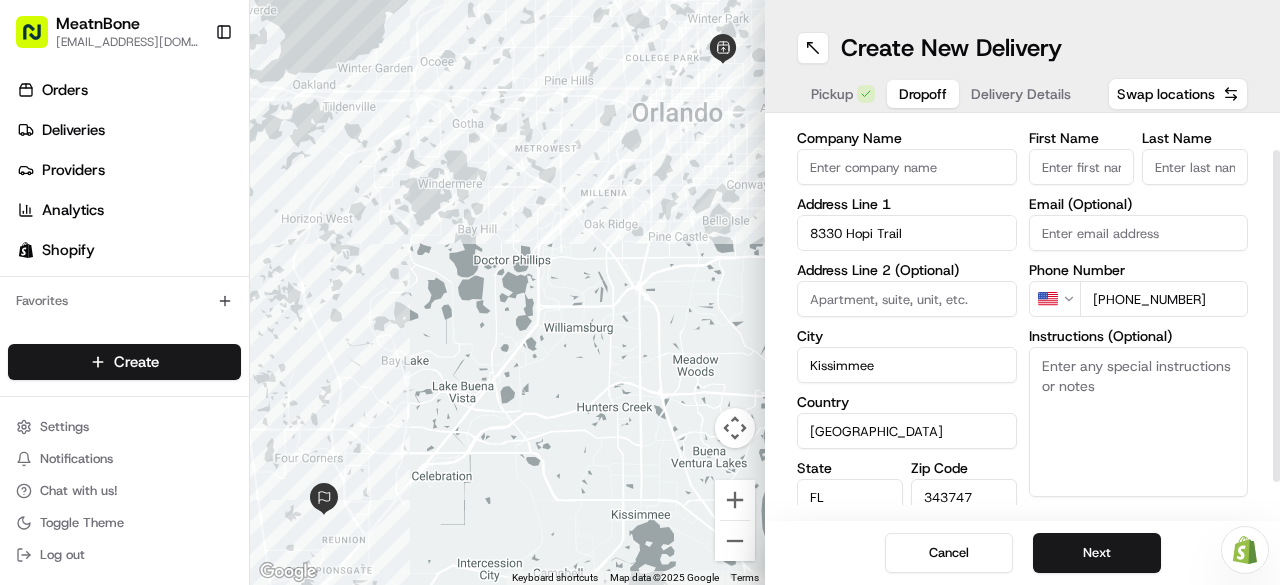 click on "Instructions (Optional)" at bounding box center [1139, 422] 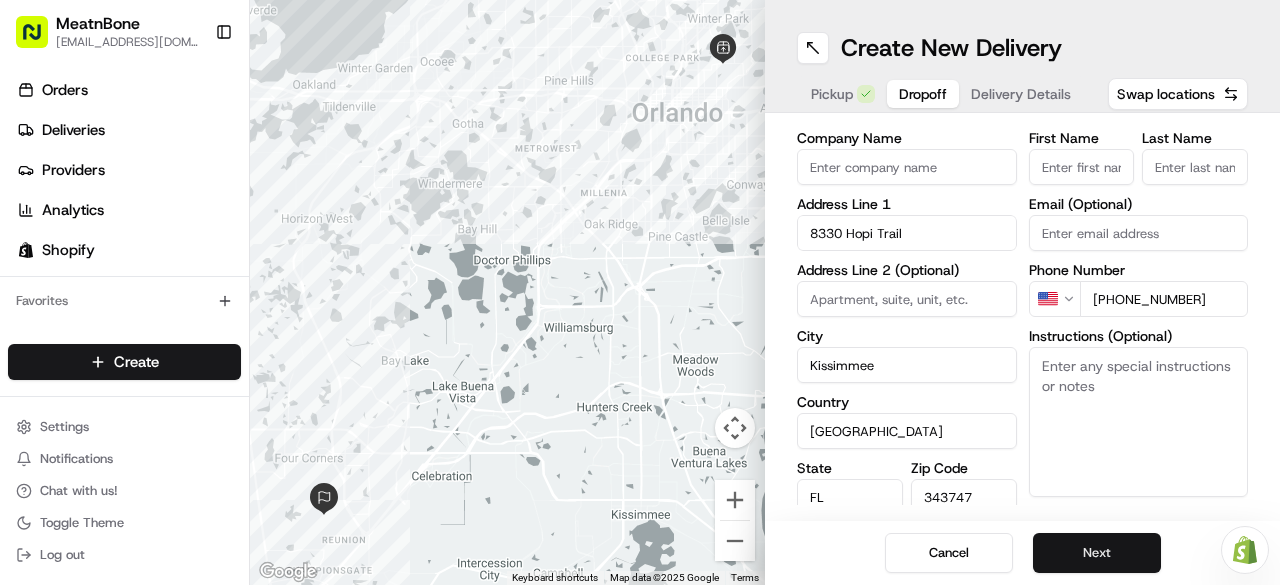 click on "Next" at bounding box center (1097, 553) 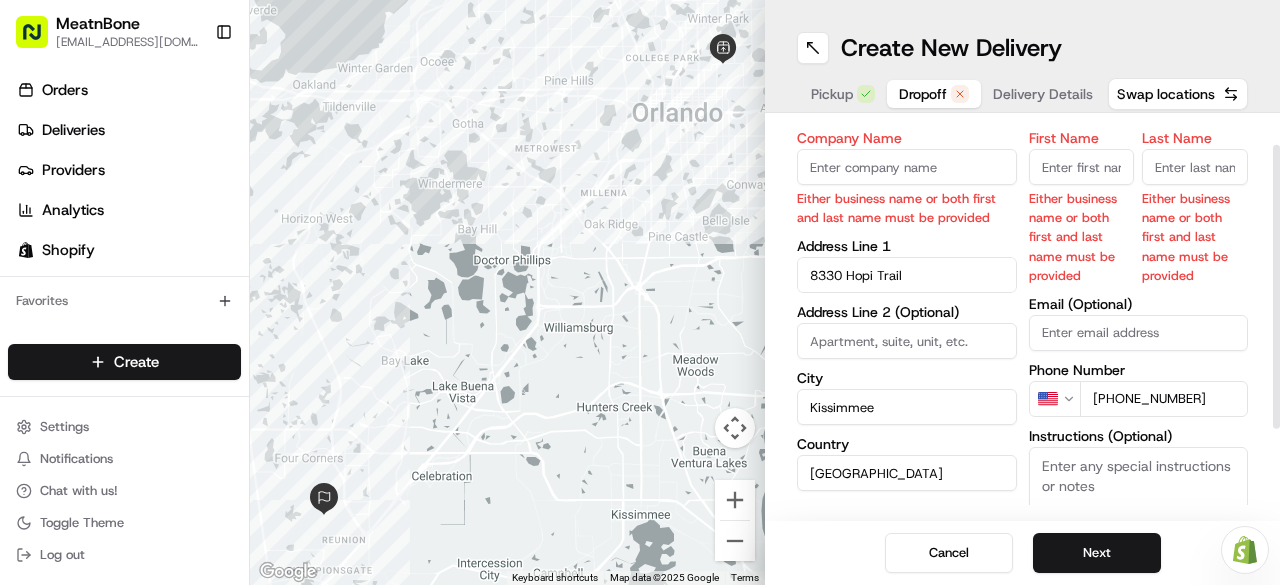 click on "Company Name" at bounding box center [907, 167] 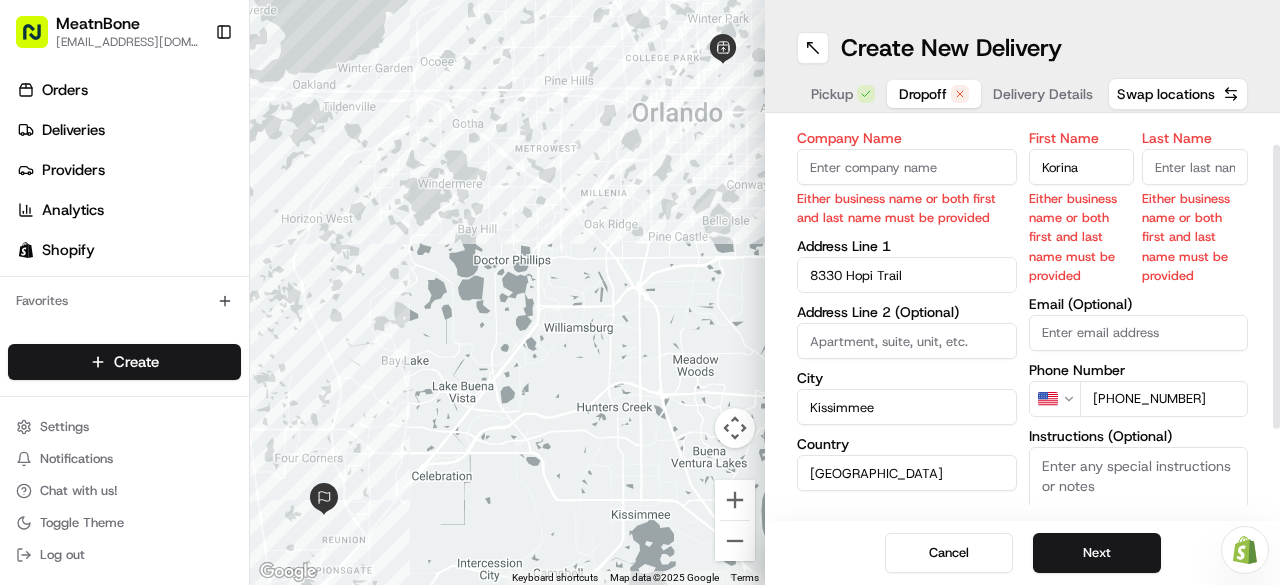 type on "Korina" 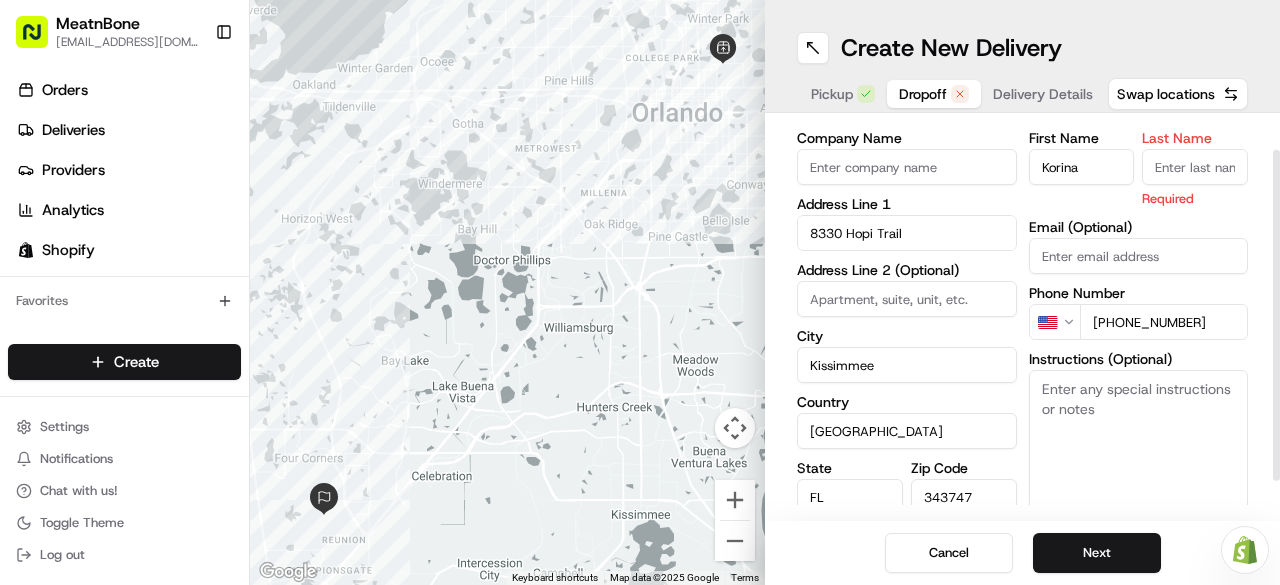 click on "Last Name" at bounding box center [1195, 167] 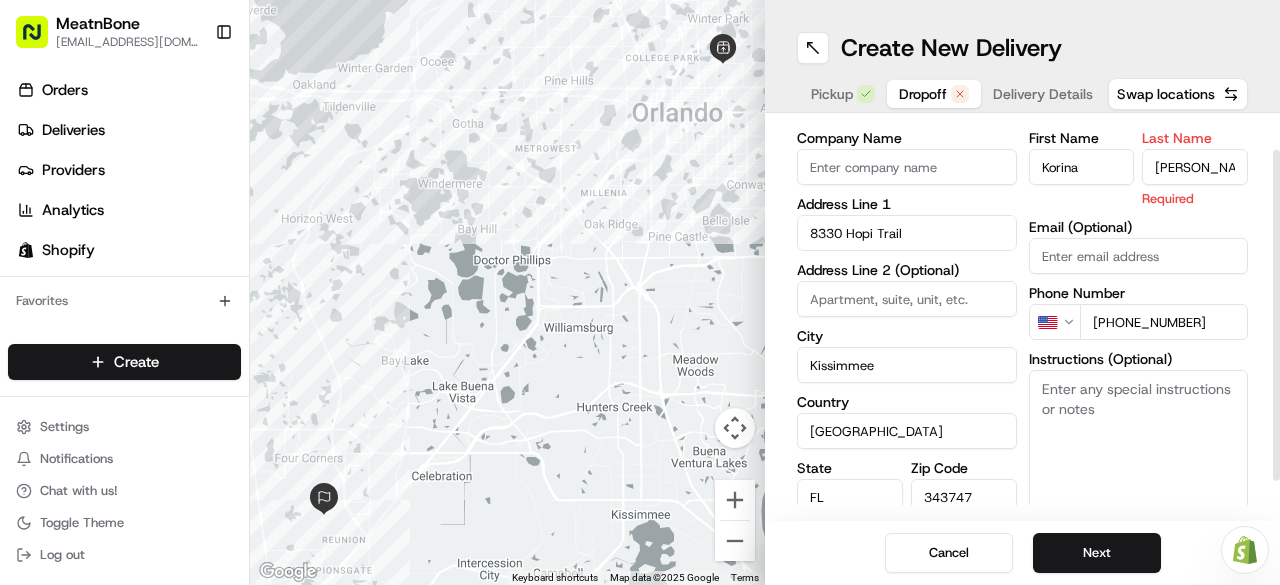 type on "[PERSON_NAME]" 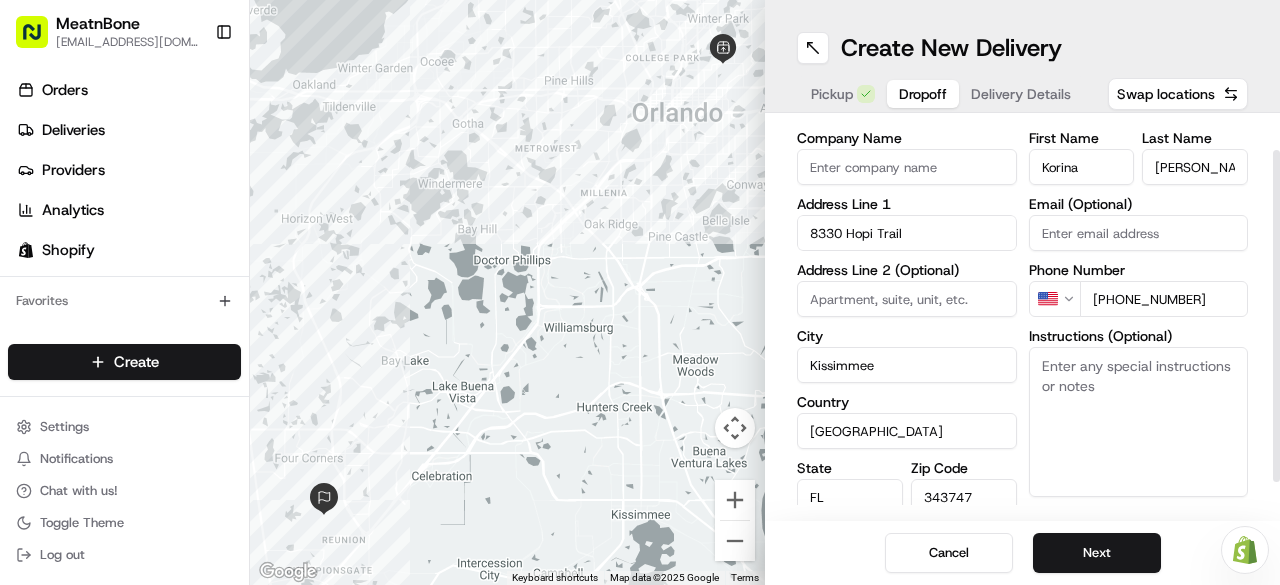 click on "Email (Optional)" at bounding box center [1139, 233] 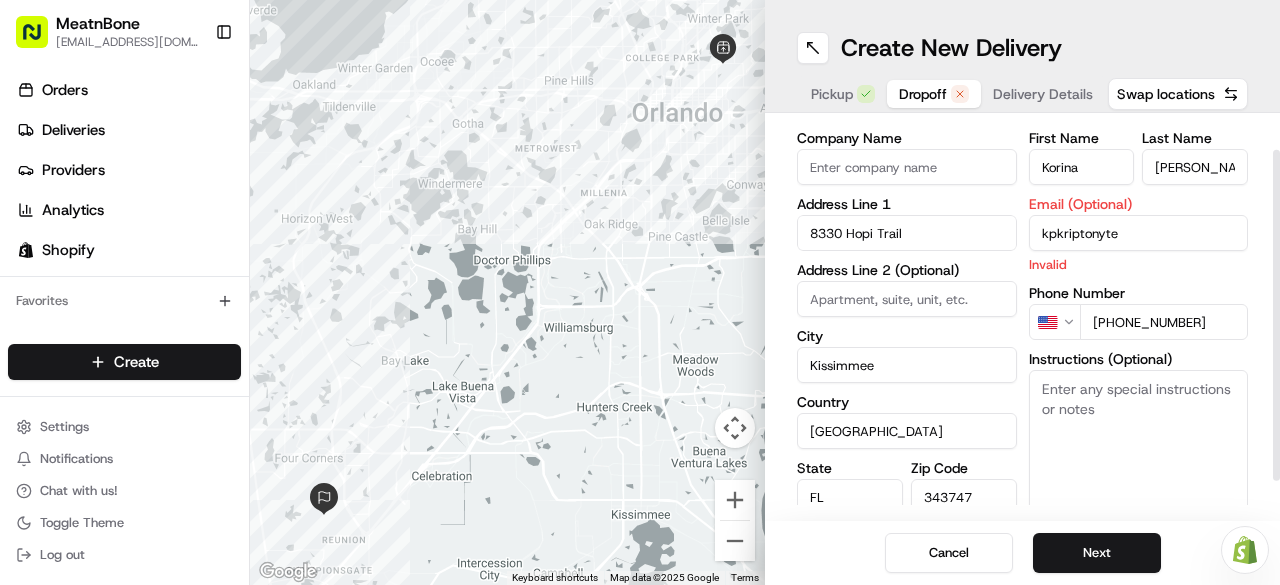 click on "kpkriptonyte" at bounding box center (1139, 233) 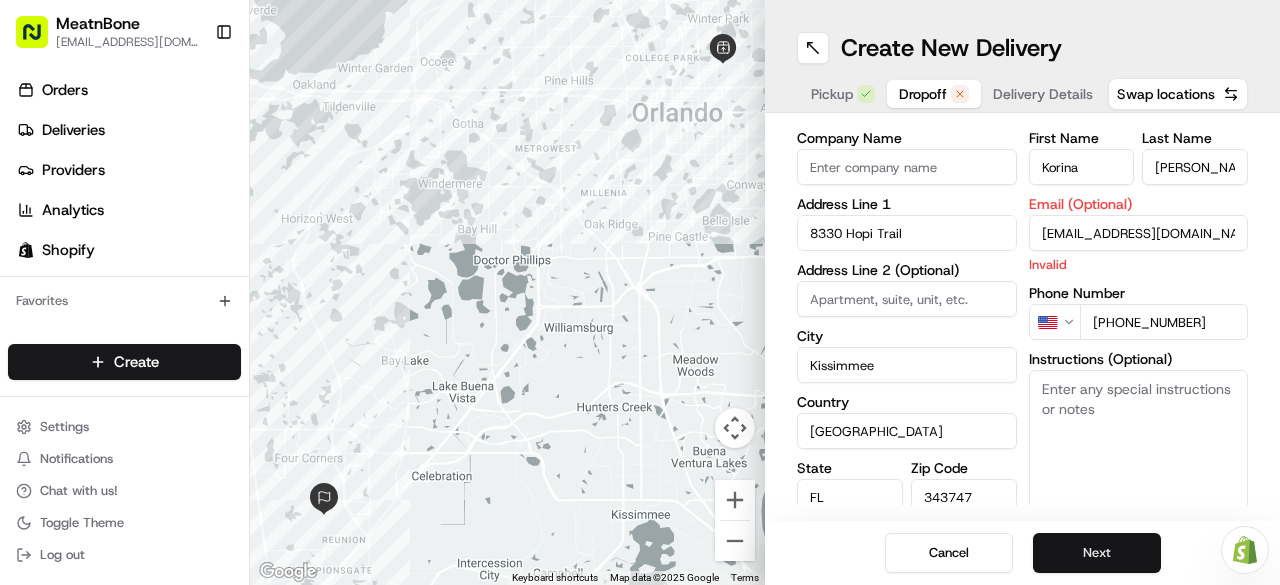type on "[EMAIL_ADDRESS][DOMAIN_NAME]" 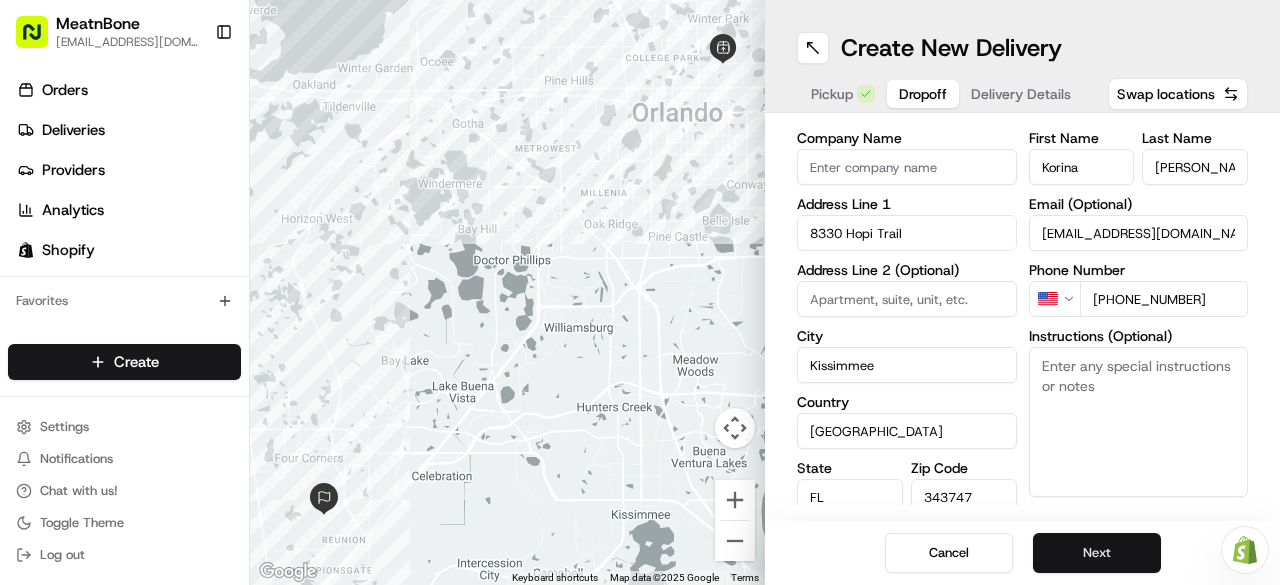 click on "Next" at bounding box center (1097, 553) 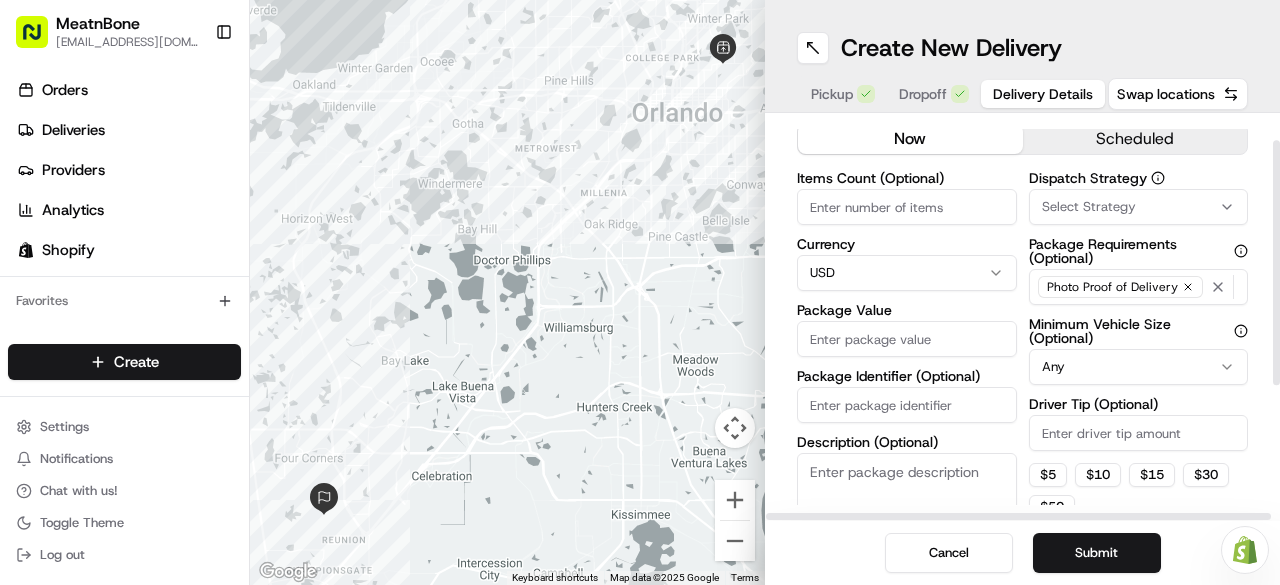 click on "Items Count (Optional)" at bounding box center (907, 207) 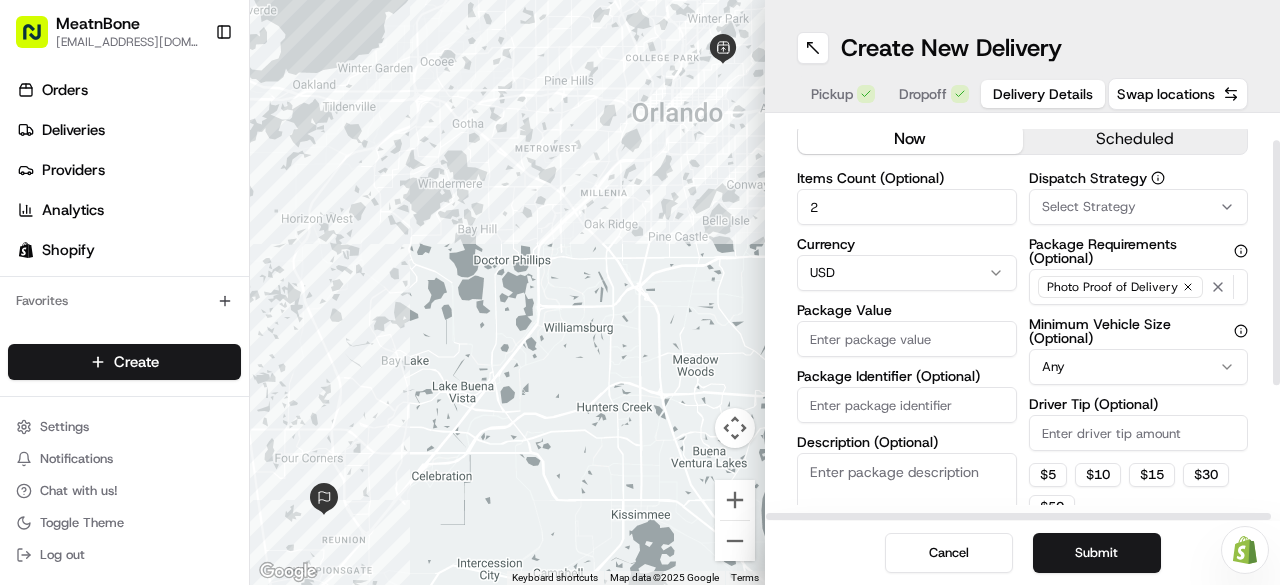 type on "2" 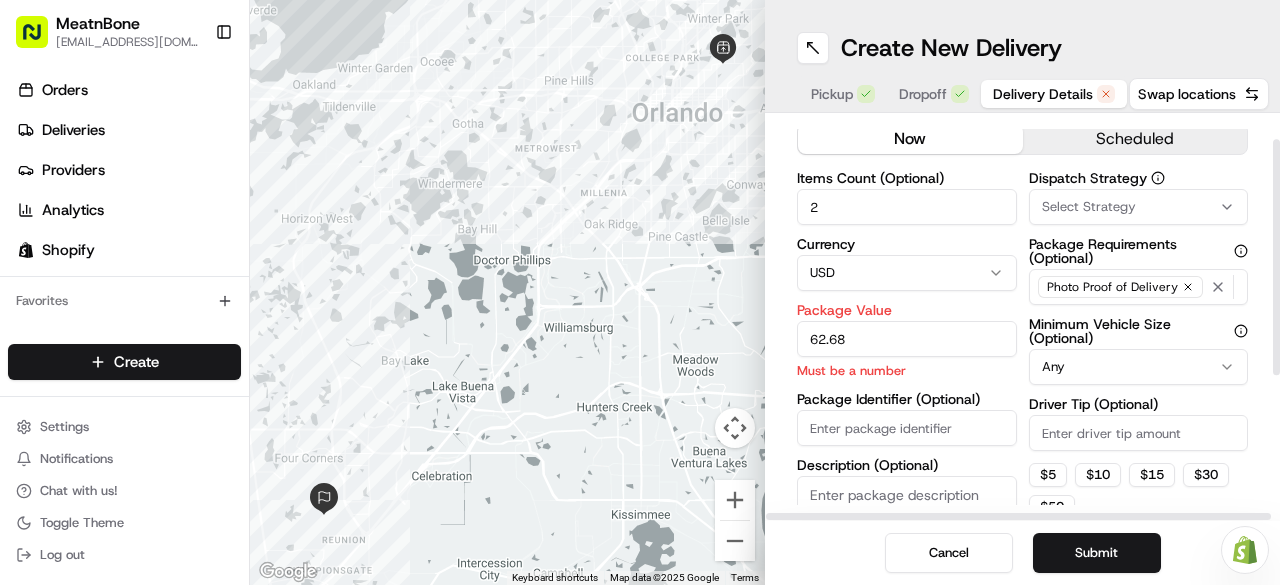 type on "62.68" 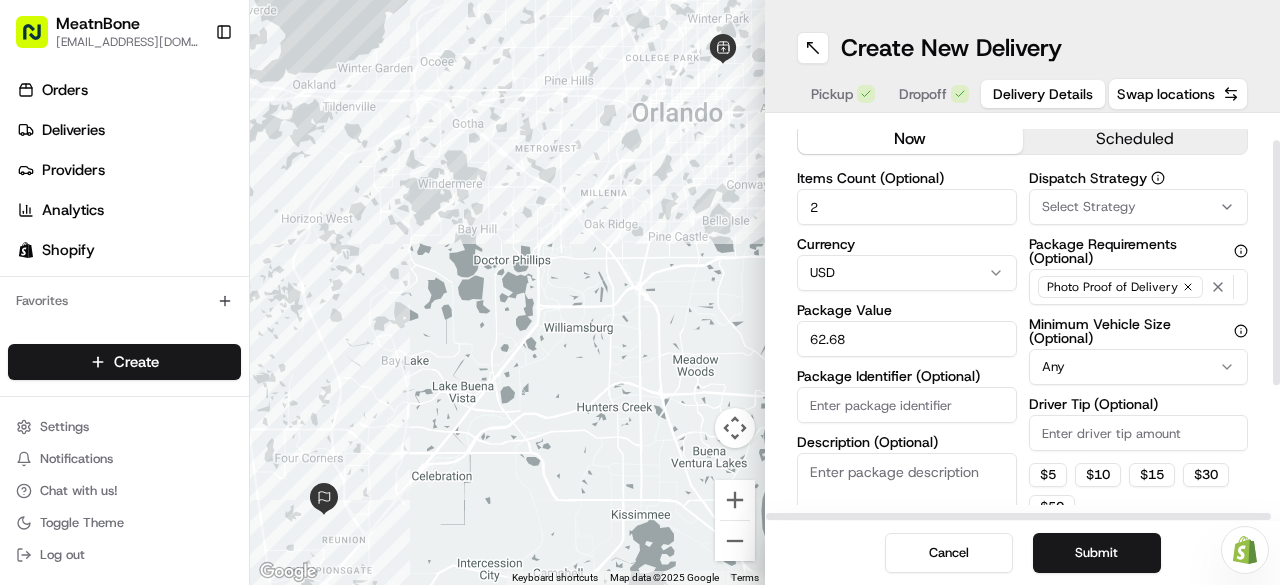 click on "Package Identifier (Optional)" at bounding box center (907, 405) 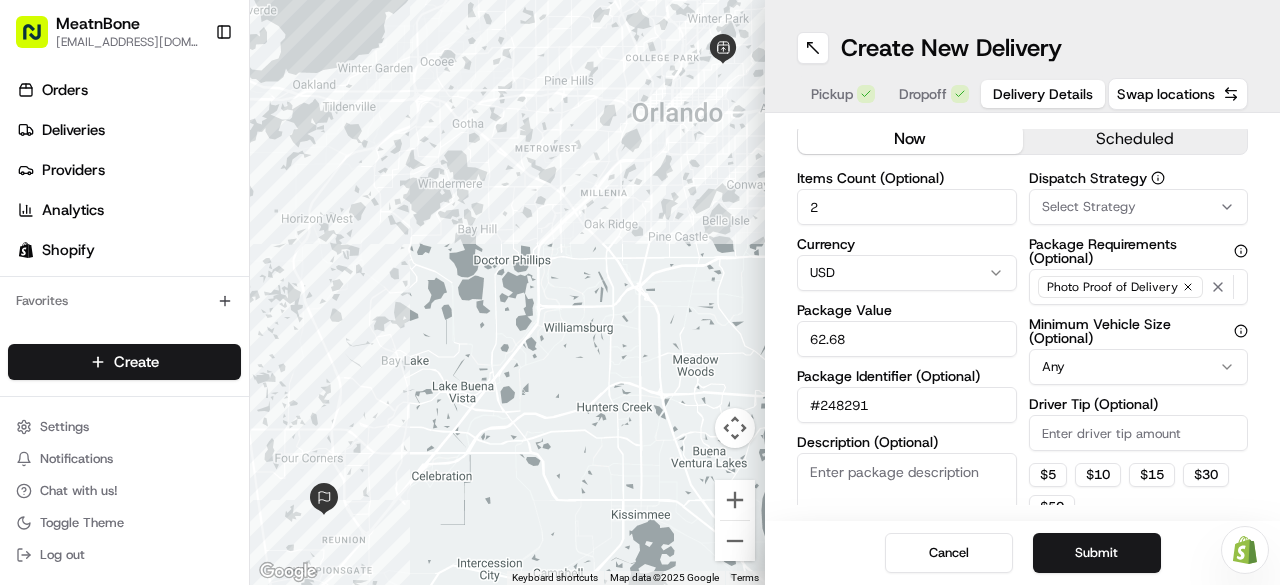 type on "#248291" 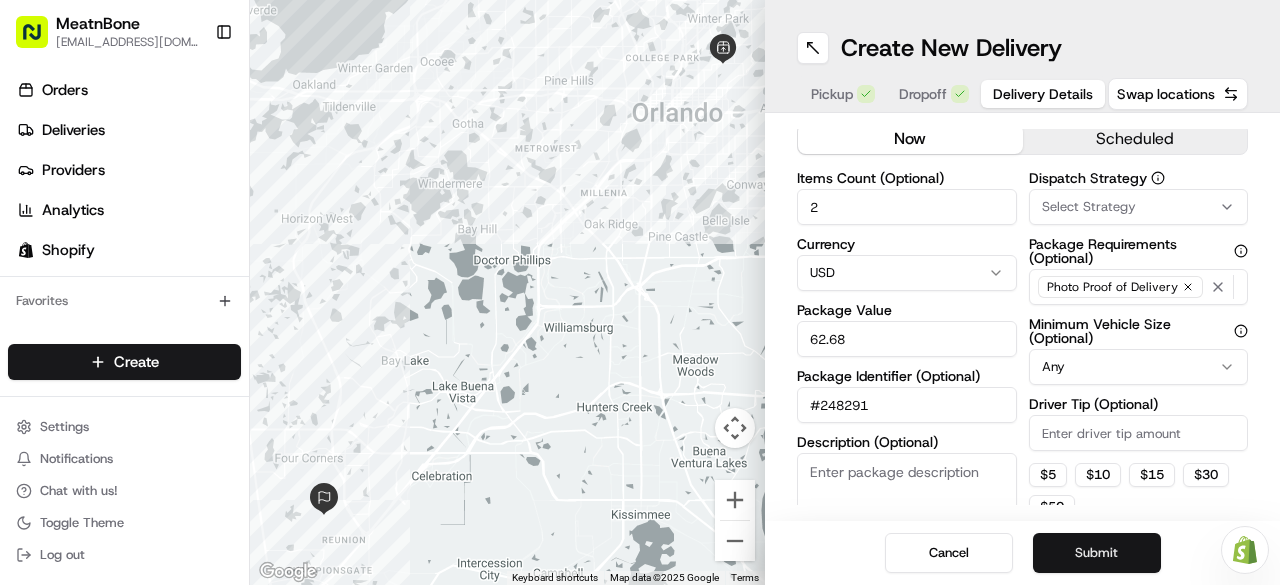 click on "Submit" at bounding box center (1097, 553) 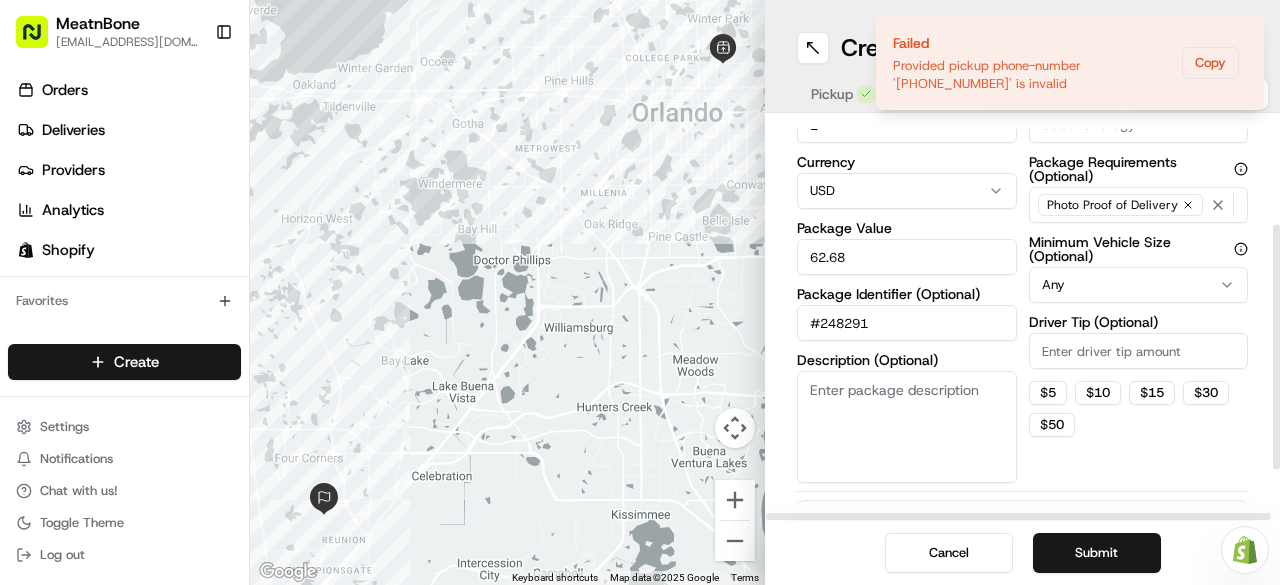 scroll, scrollTop: 208, scrollLeft: 0, axis: vertical 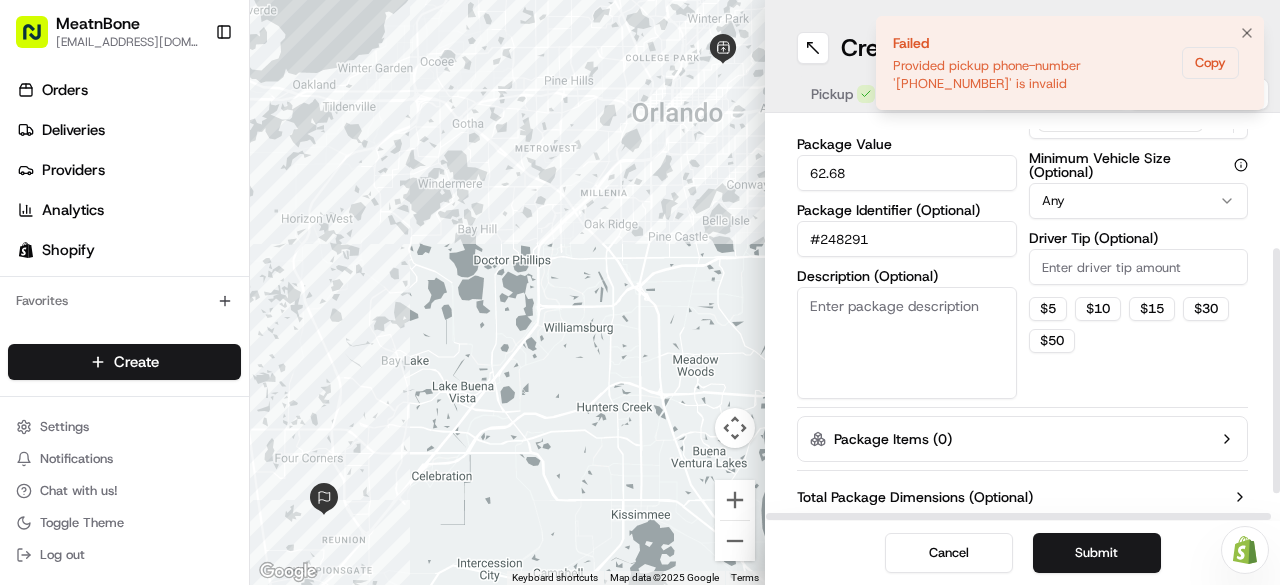 click on "Provided pickup phone-number '[PHONE_NUMBER]' is invalid" at bounding box center (1033, 75) 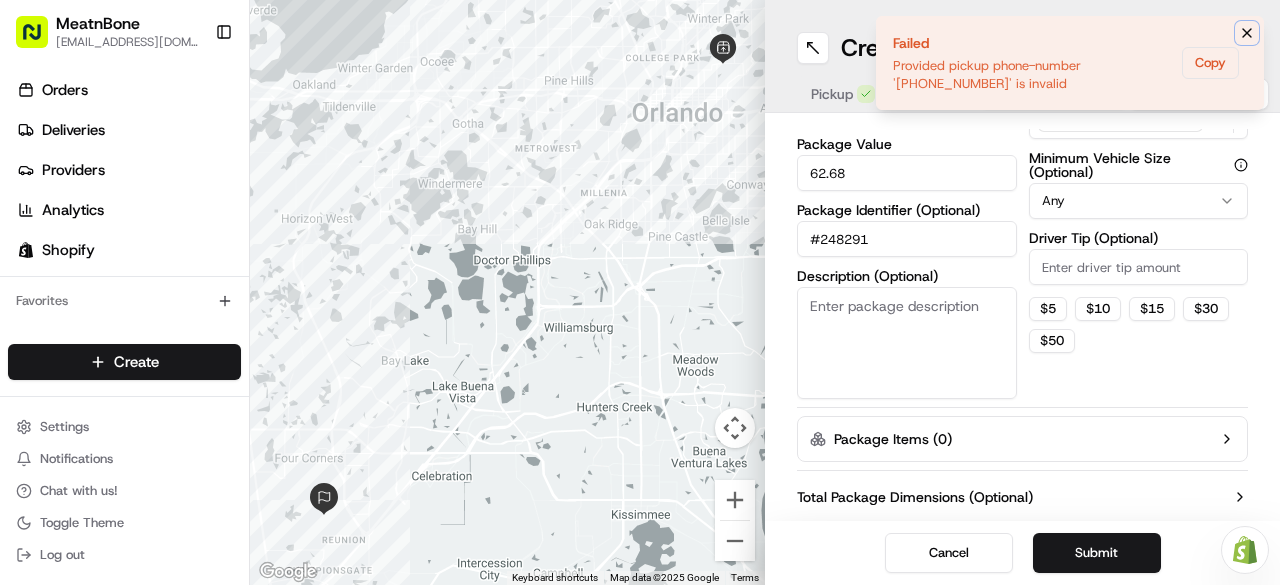 click 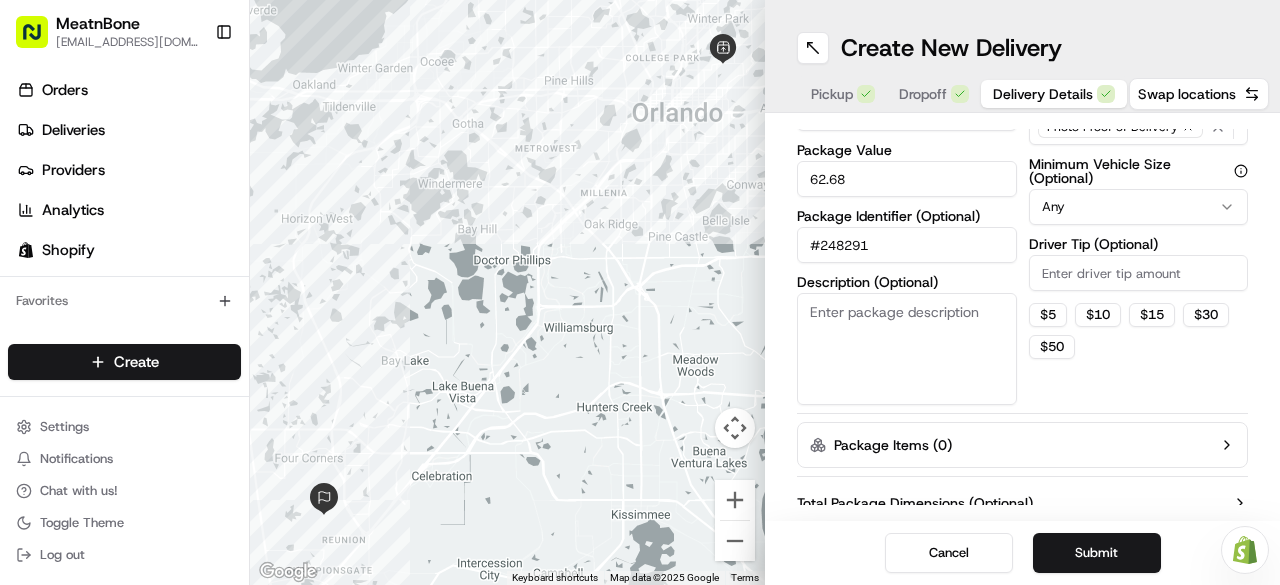 scroll, scrollTop: 200, scrollLeft: 0, axis: vertical 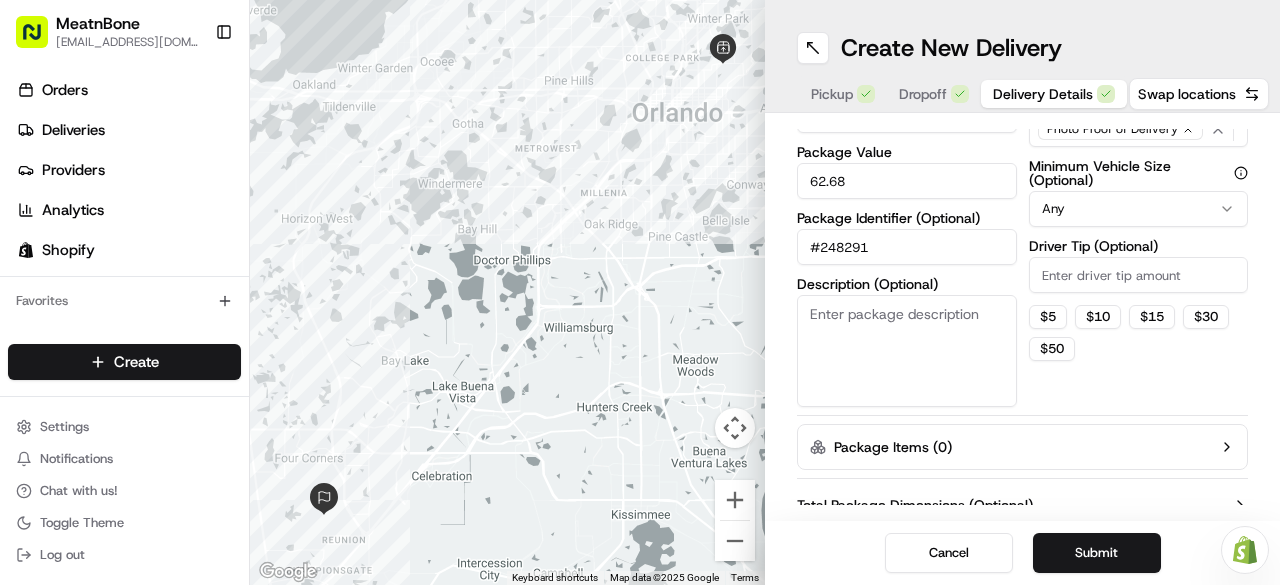 click on "Delivery Details now scheduled Items Count (Optional) 2 Currency USD Package Value 62.68 Package Identifier (Optional) #248291 Description (Optional) Dispatch Strategy Select Strategy Package Requirements (Optional) Photo Proof of Delivery Minimum Vehicle Size (Optional) Any Driver Tip (Optional) $ 5 $ 10 $ 15 $ 30 $ 50 Package Items ( 0 ) Total Package Dimensions (Optional) Advanced (Optional)" at bounding box center [1022, 317] 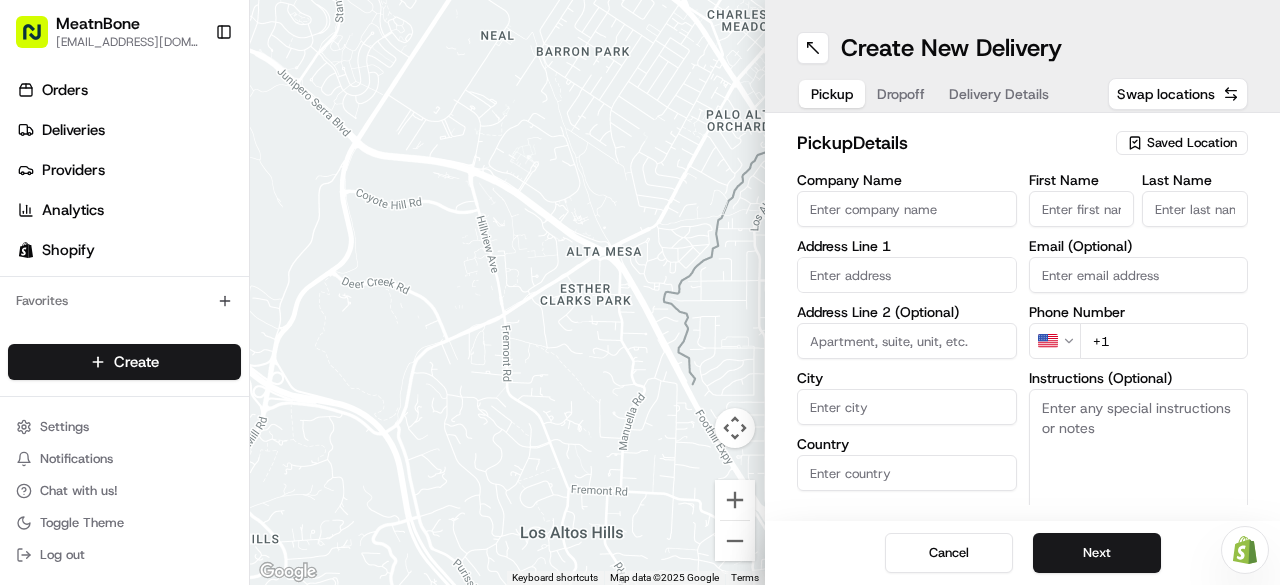 scroll, scrollTop: 0, scrollLeft: 0, axis: both 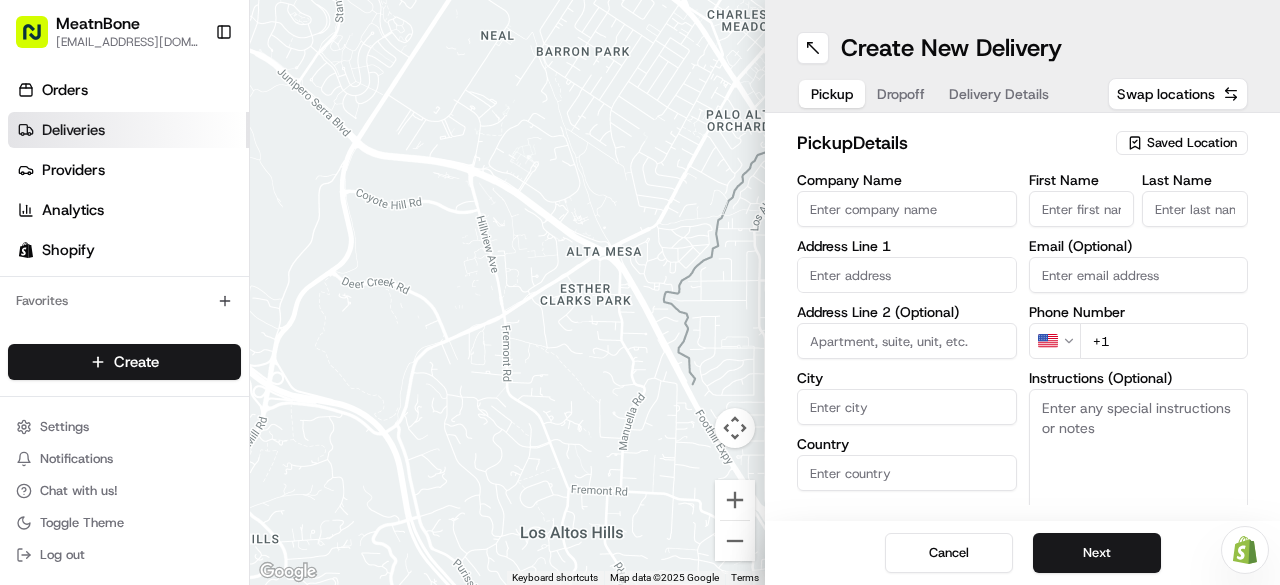 click on "Deliveries" at bounding box center (128, 130) 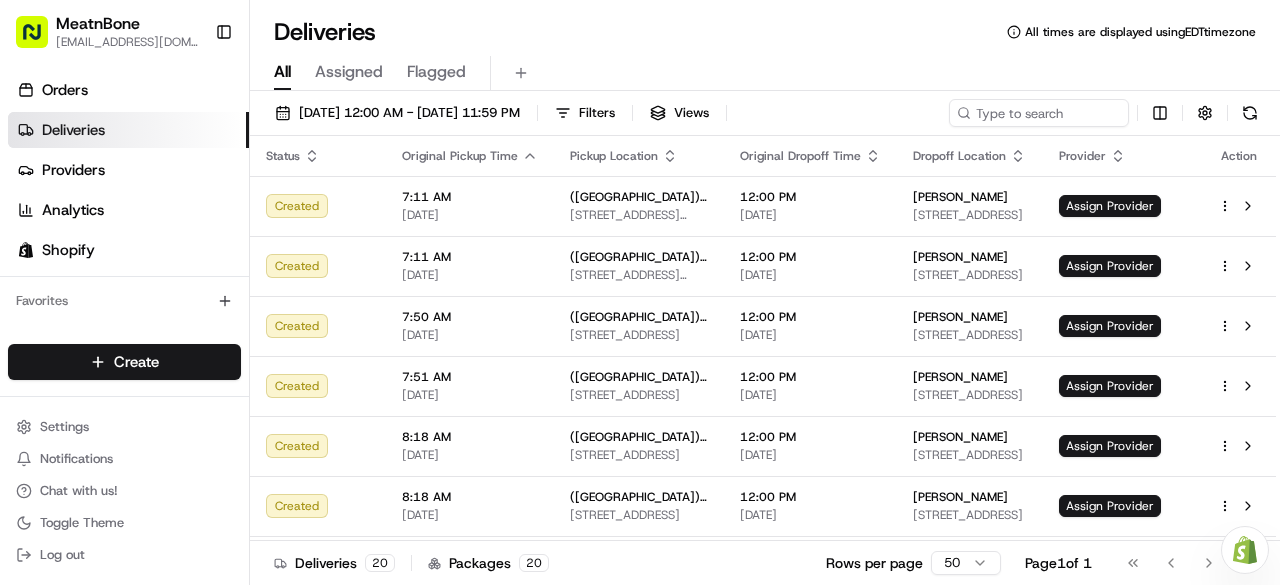 drag, startPoint x: 679, startPoint y: 106, endPoint x: 662, endPoint y: 29, distance: 78.854294 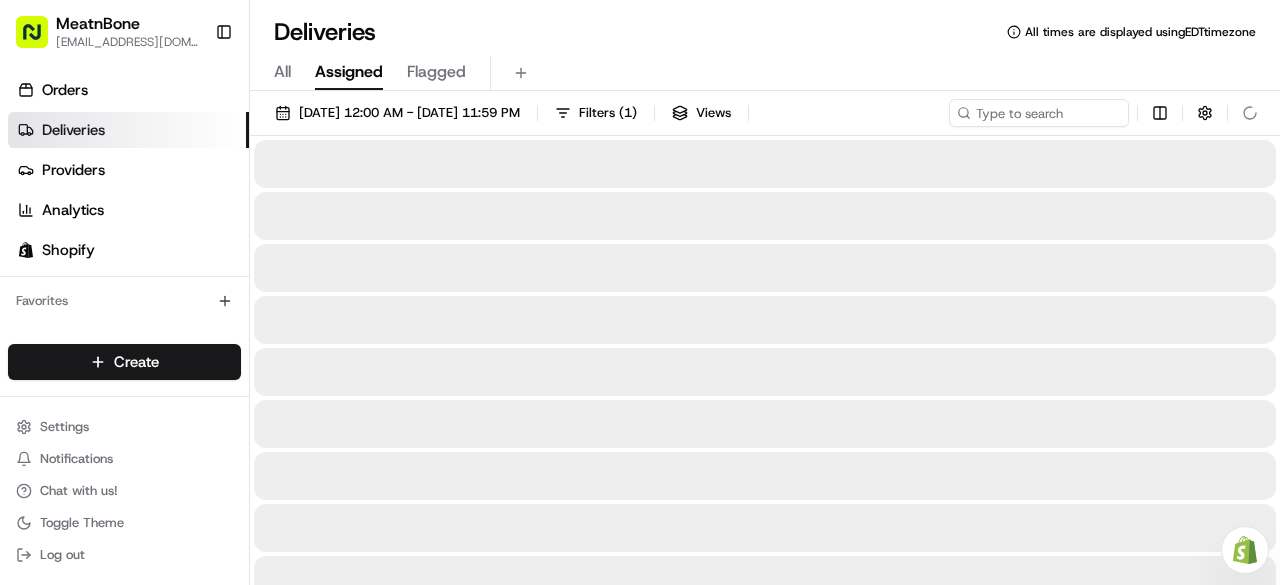 drag, startPoint x: 662, startPoint y: 29, endPoint x: 352, endPoint y: 69, distance: 312.57 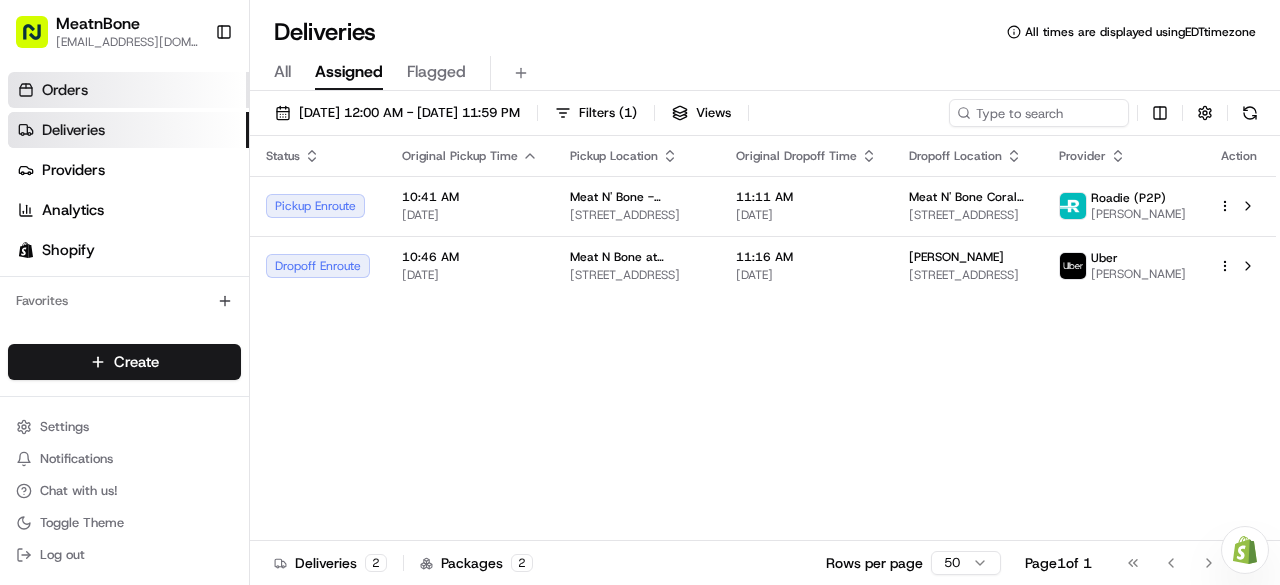 click on "Orders" at bounding box center (128, 90) 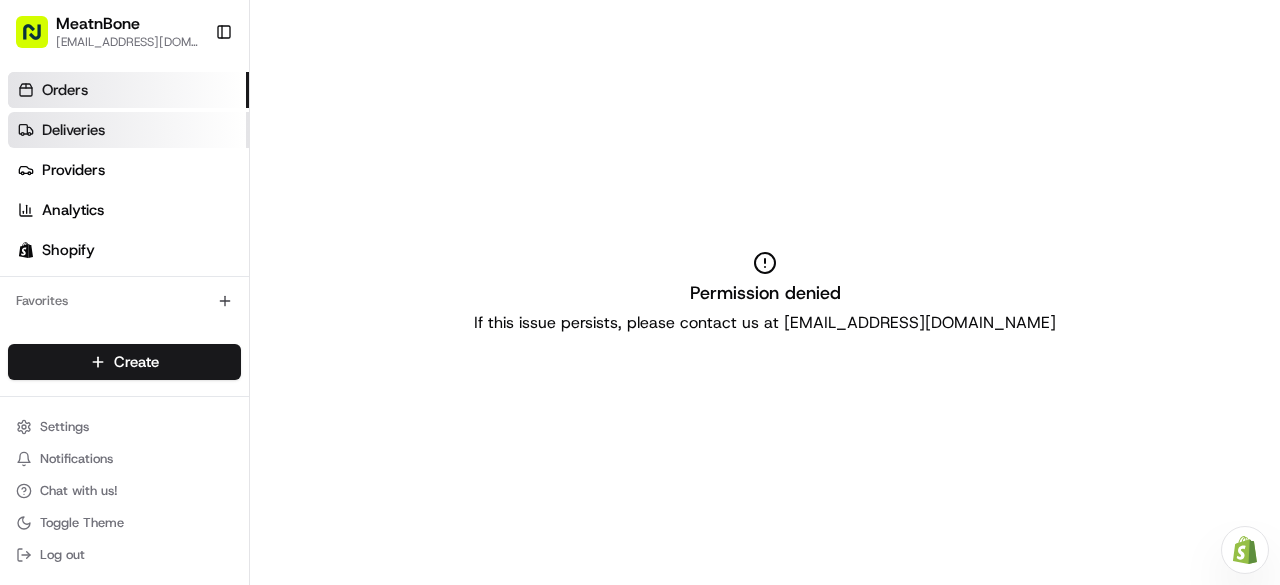 click on "Deliveries" at bounding box center [73, 130] 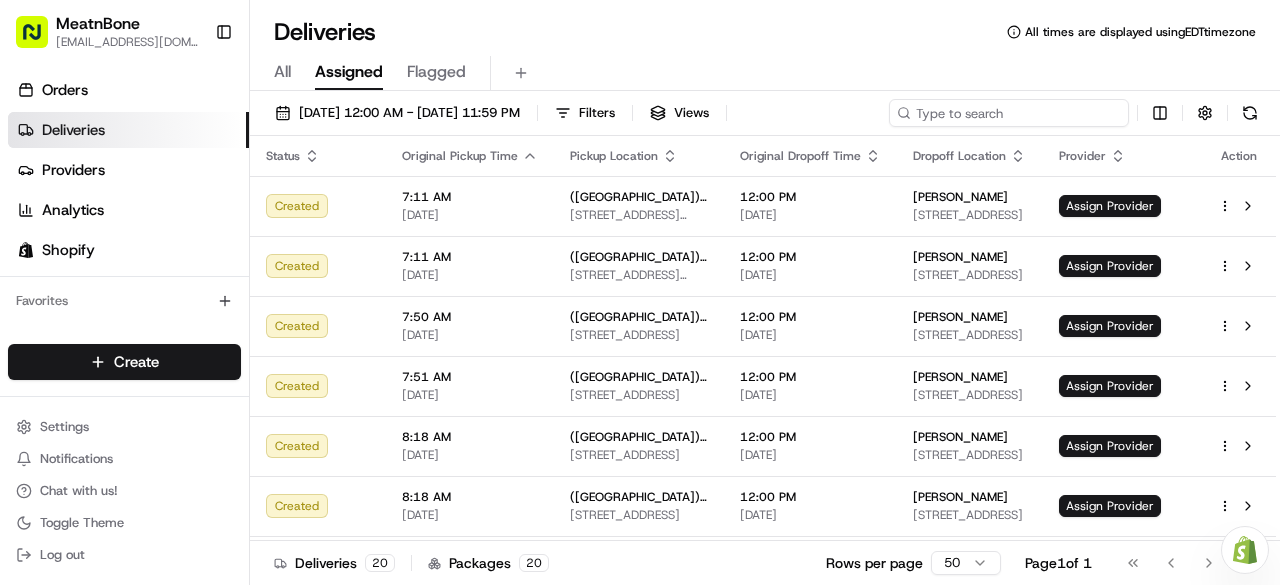 click at bounding box center (1009, 113) 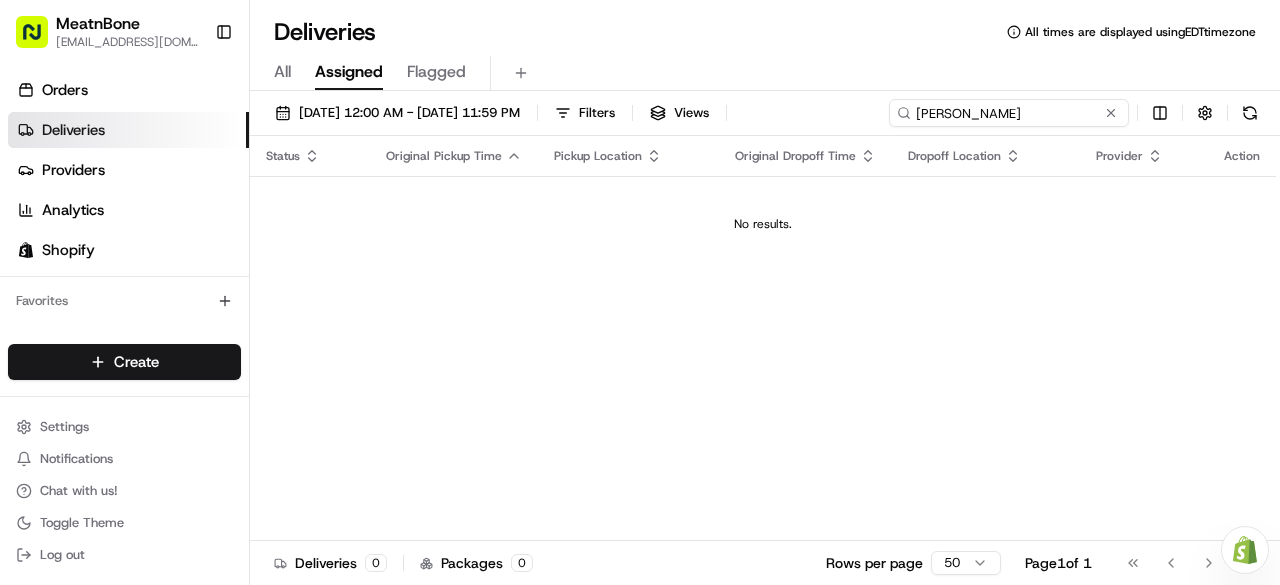 type on "kori" 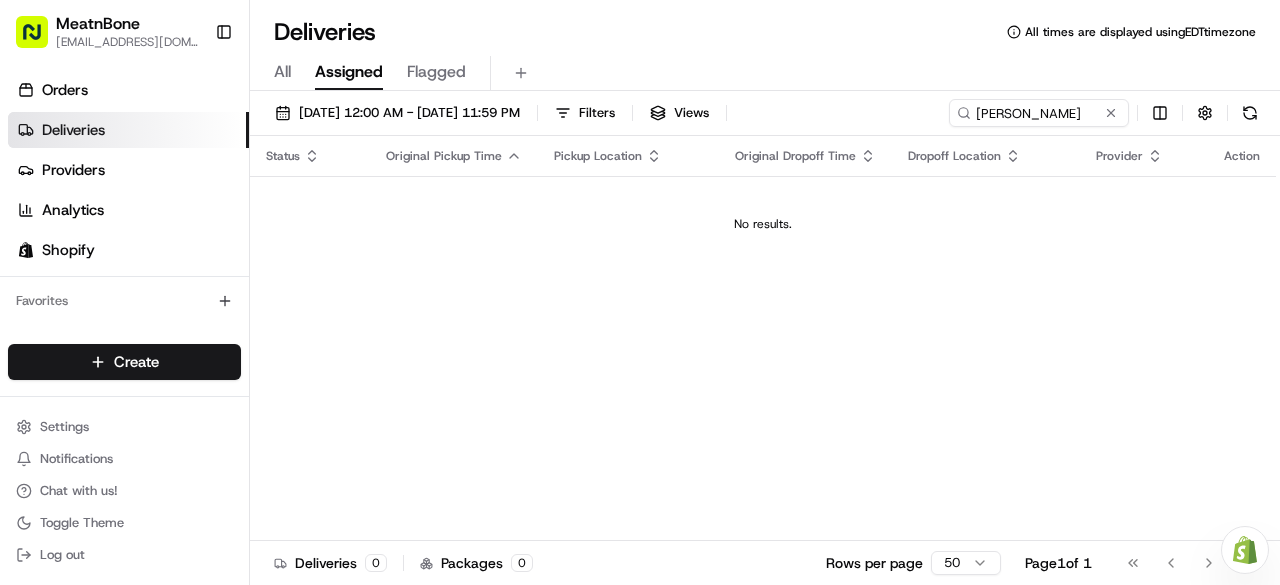 type 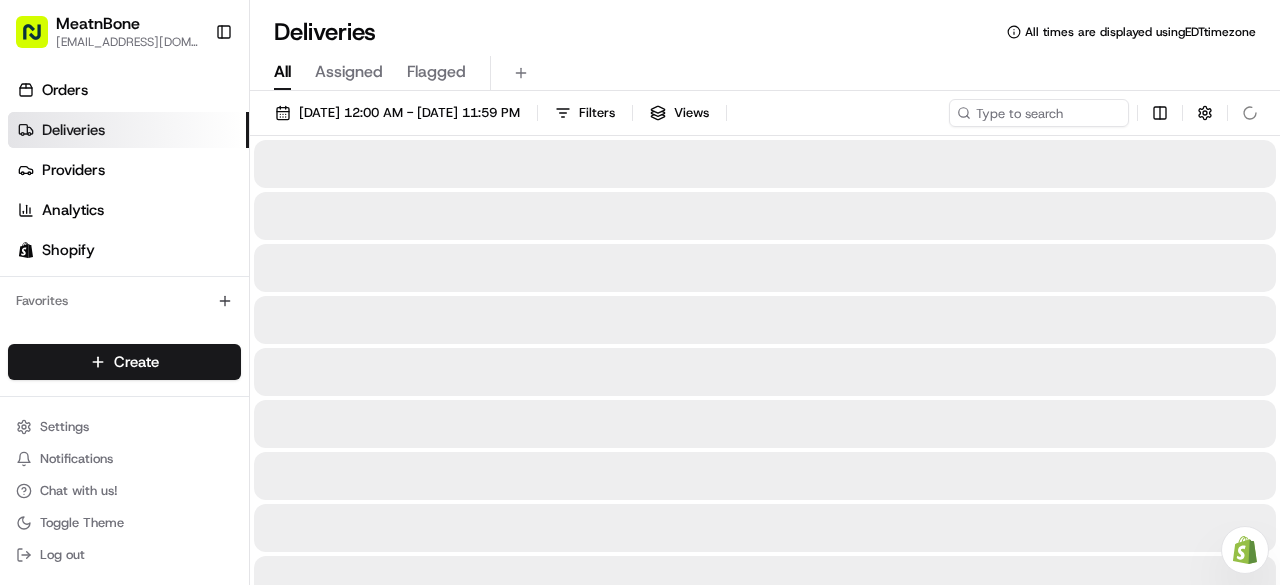 click on "All" at bounding box center (282, 73) 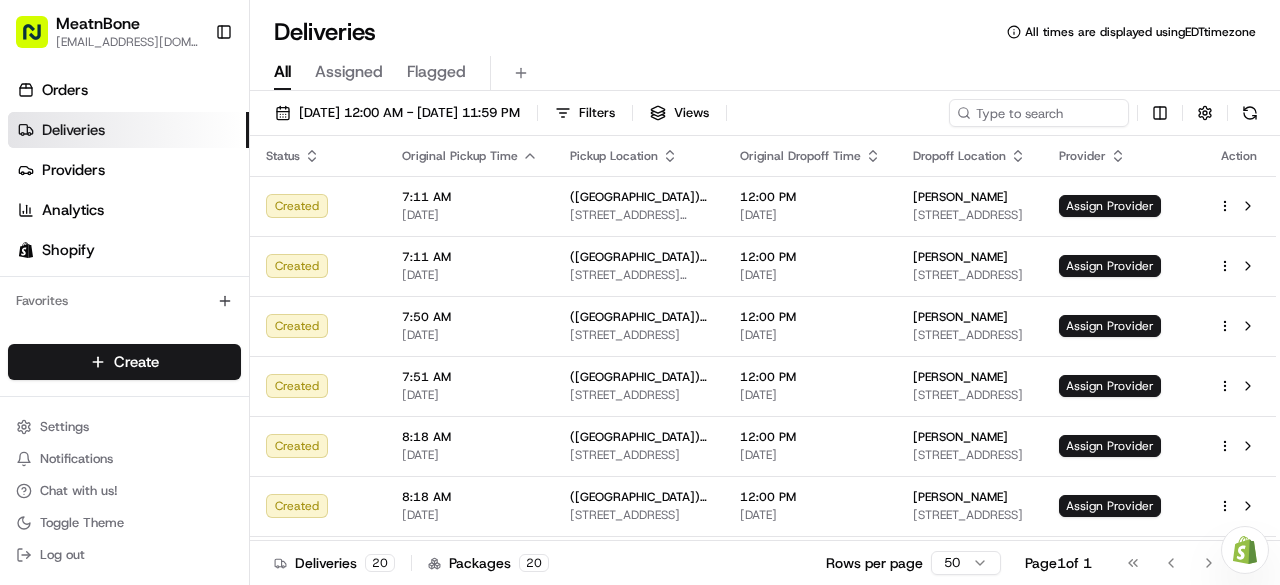 type 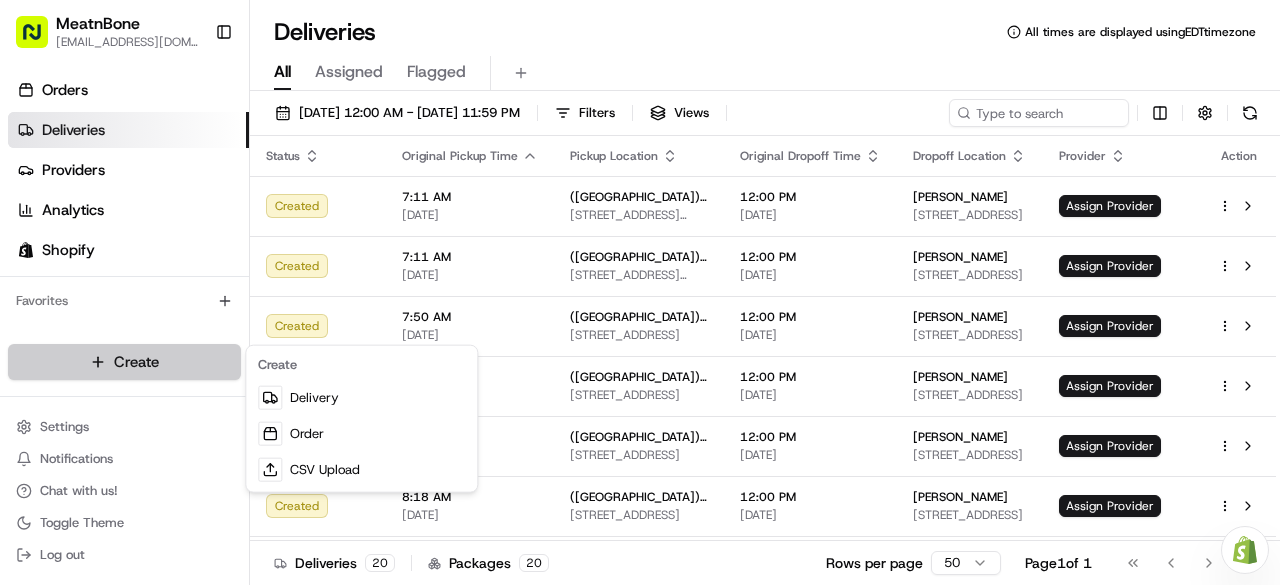 click on "MeatnBone junamuno@meatnbone.com Toggle Sidebar Orders Deliveries Providers Analytics Shopify Favorites Main Menu Members & Organization Organization Users Roles Preferences Customization Tracking Orchestration Automations Locations Pickup Locations Dropoff Locations Billing Billing Refund Requests Integrations Notification Triggers Webhooks API Keys Request Logs Create Settings Notifications Chat with us! Toggle Theme Log out Need help with your Shopify Onboarding? Reach out to Support by clicking this button! Deliveries All times are displayed using  EDT  timezone All Assigned Flagged 07/10/2025 12:00 AM - 07/10/2025 11:59 PM Filters Views Status Original Pickup Time Pickup Location Original Dropoff Time Dropoff Location Provider Action Created 7:11 AM 07/10/2025 (OAKLAND PARK) 3555 Dixie Hwy 3555 N Dixie Hwy, Oakland Park, FL 33334, USA 12:00 PM 07/10/2025 Keith Duncan 3300 NW 16th Ave, Pompano Beach, FL 33064, USA Assign Provider Created 7:11 AM 07/10/2025 (OAKLAND PARK) 3555 Dixie Hwy 20" at bounding box center (640, 292) 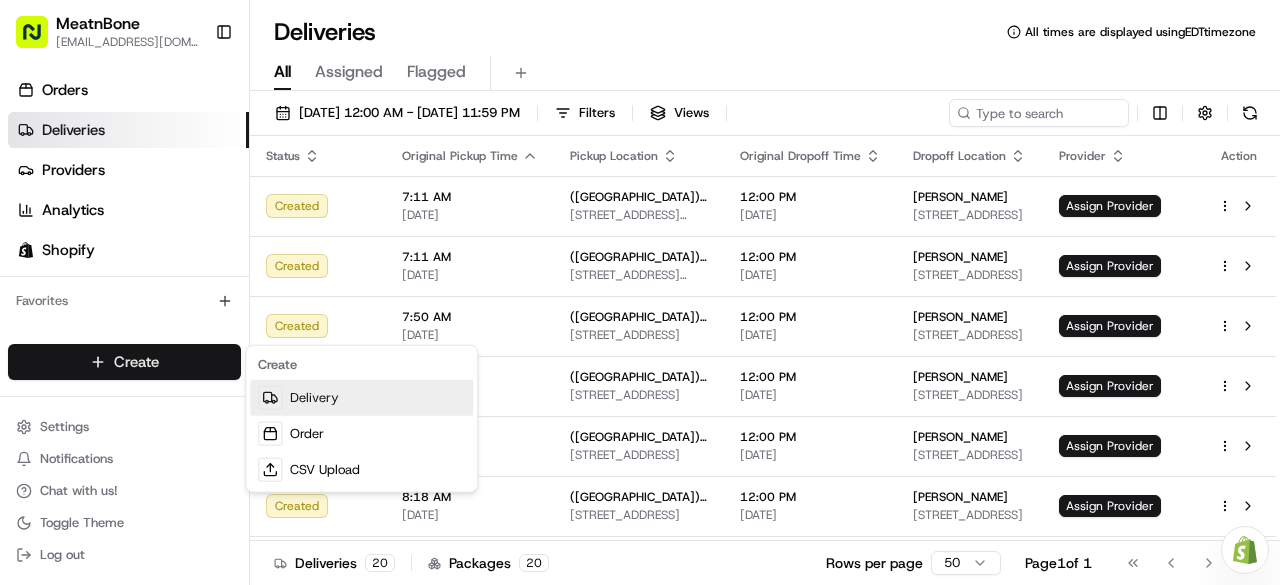 click on "Delivery" at bounding box center (361, 398) 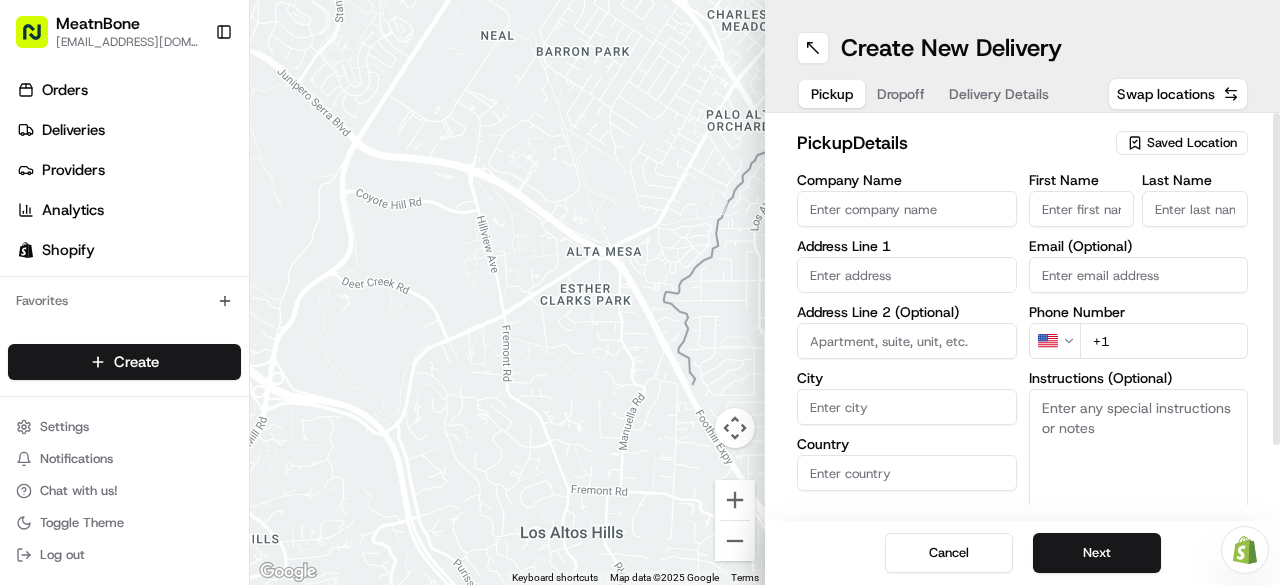 click on "Company Name" at bounding box center (907, 209) 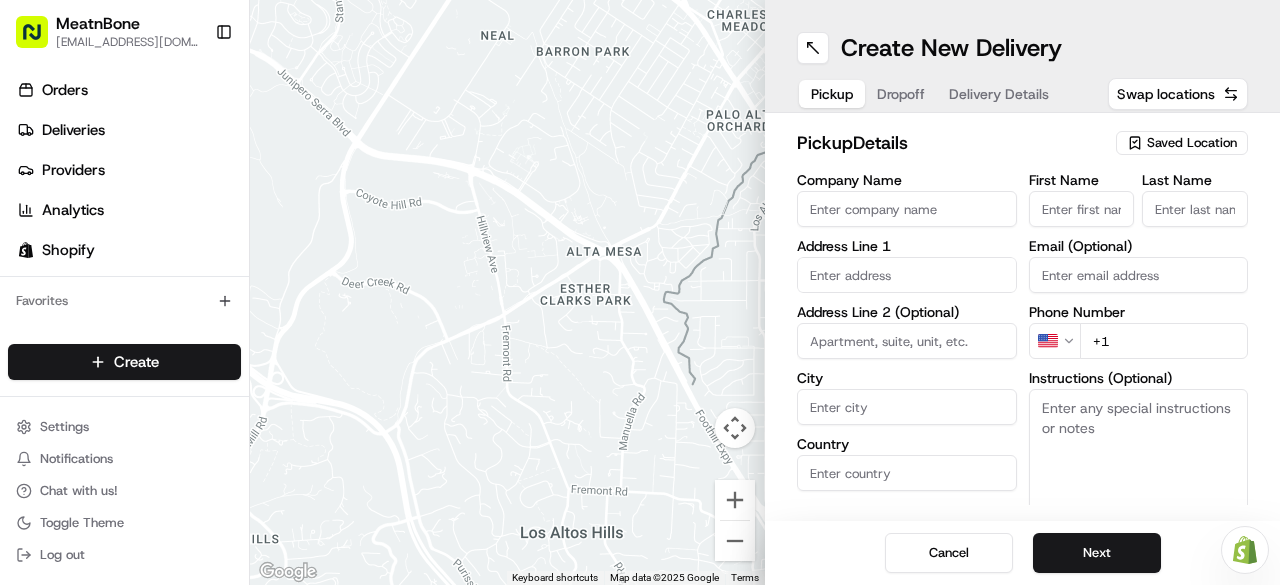 type on "Meatnbone" 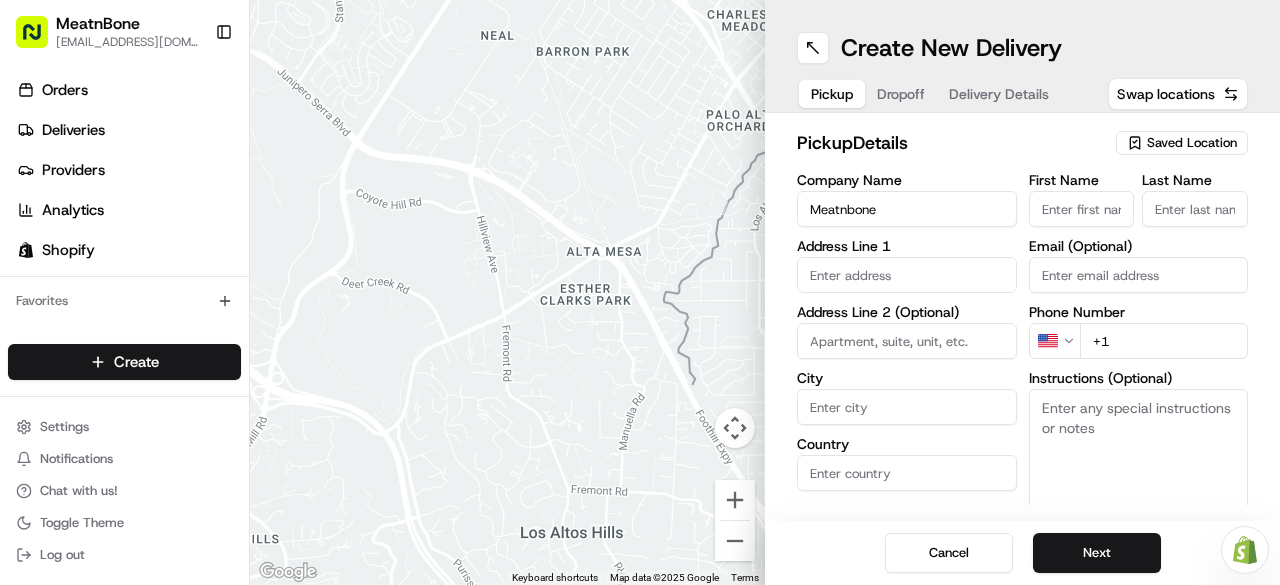 type on "[STREET_ADDRESS][PERSON_NAME]" 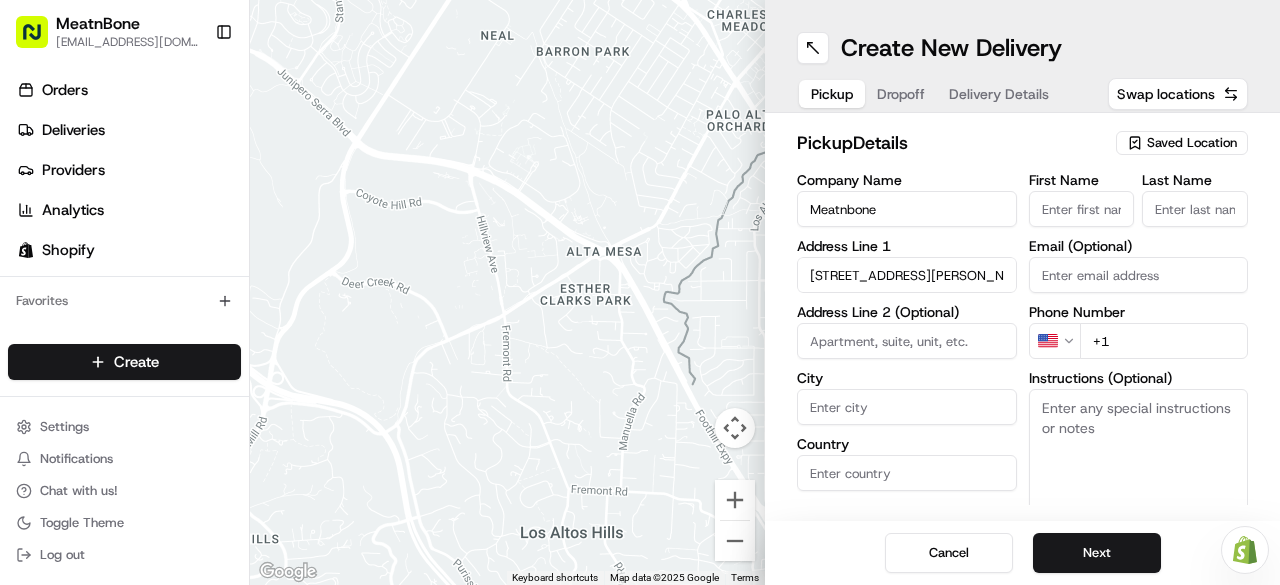 type on "Orlando" 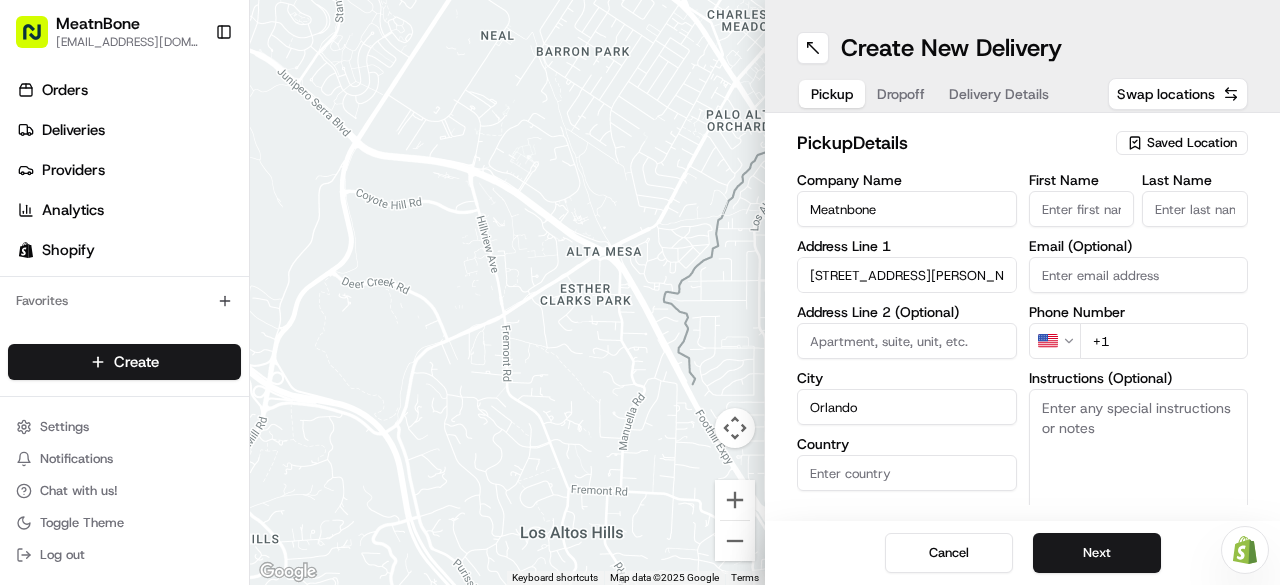 type on "[GEOGRAPHIC_DATA]" 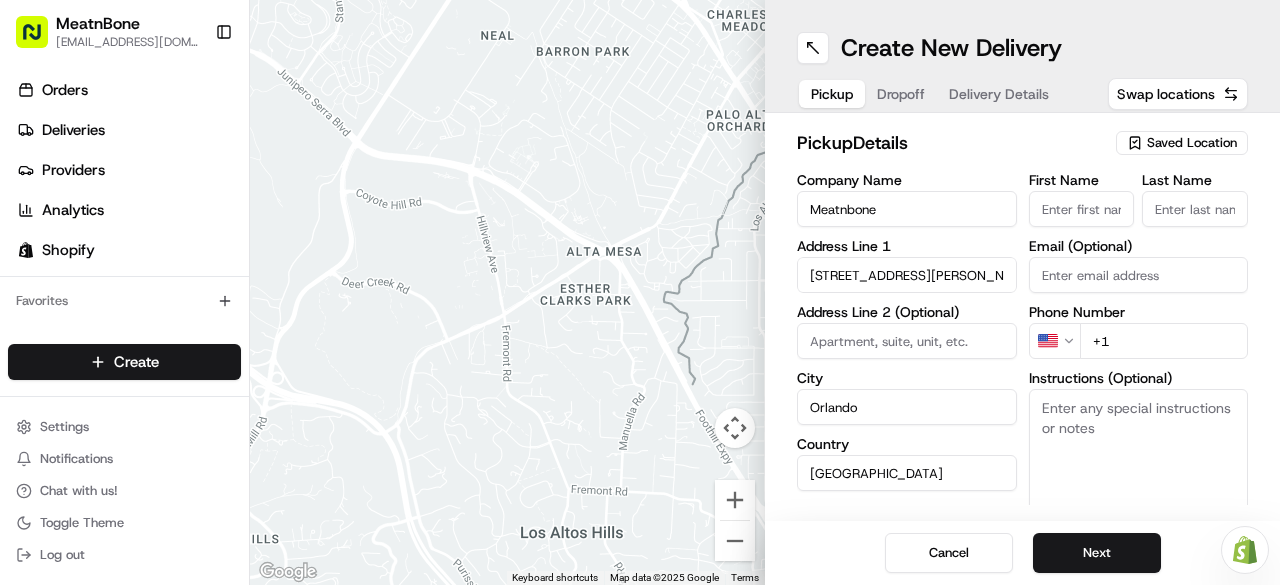 type on "FL" 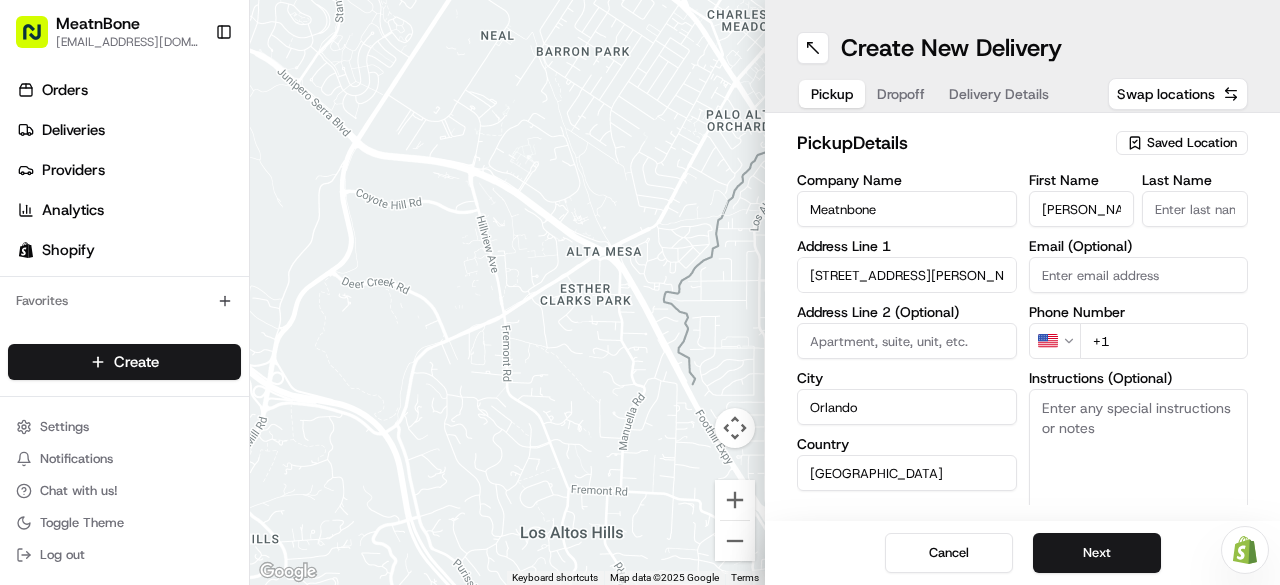 type on "Unamuno" 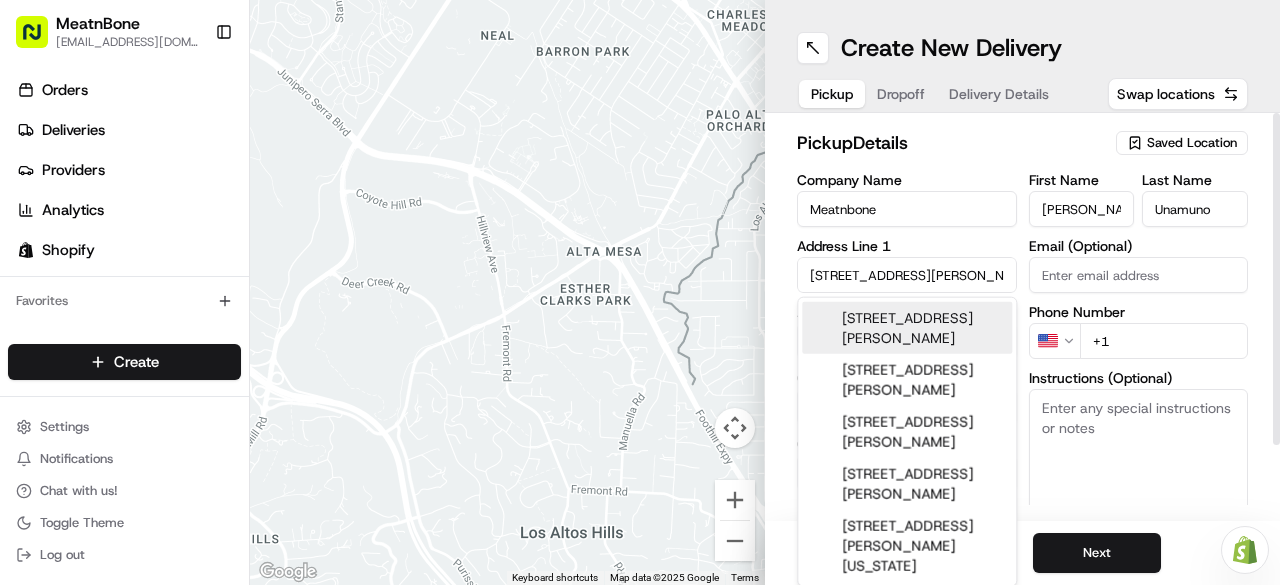 click on "+1" at bounding box center (1164, 341) 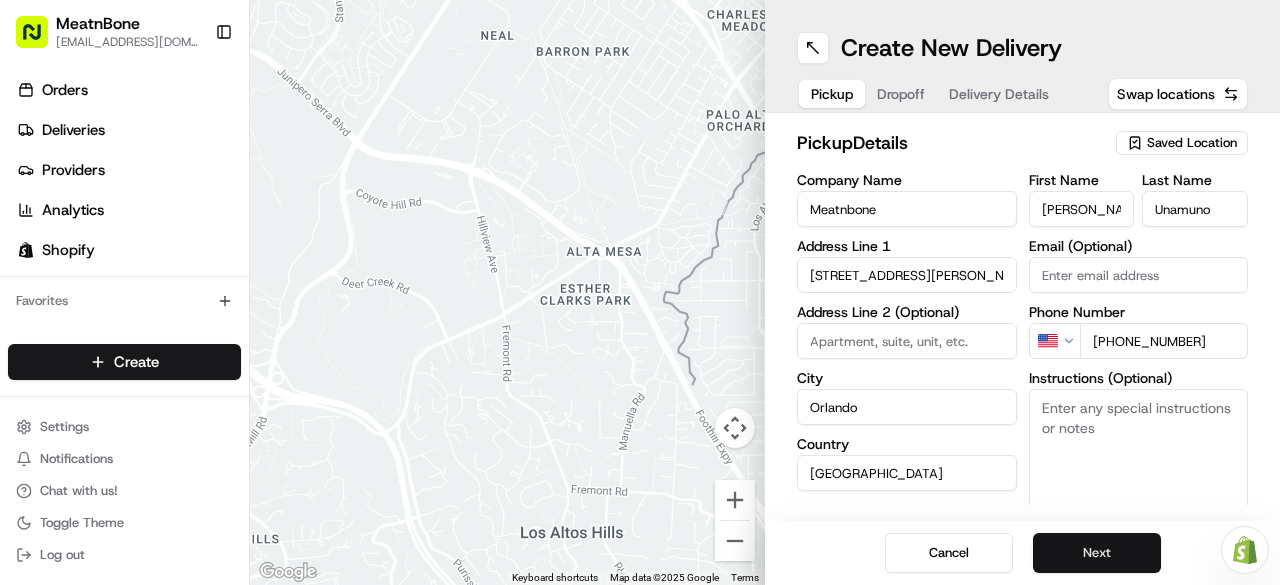 type on "+1 407 936 4186" 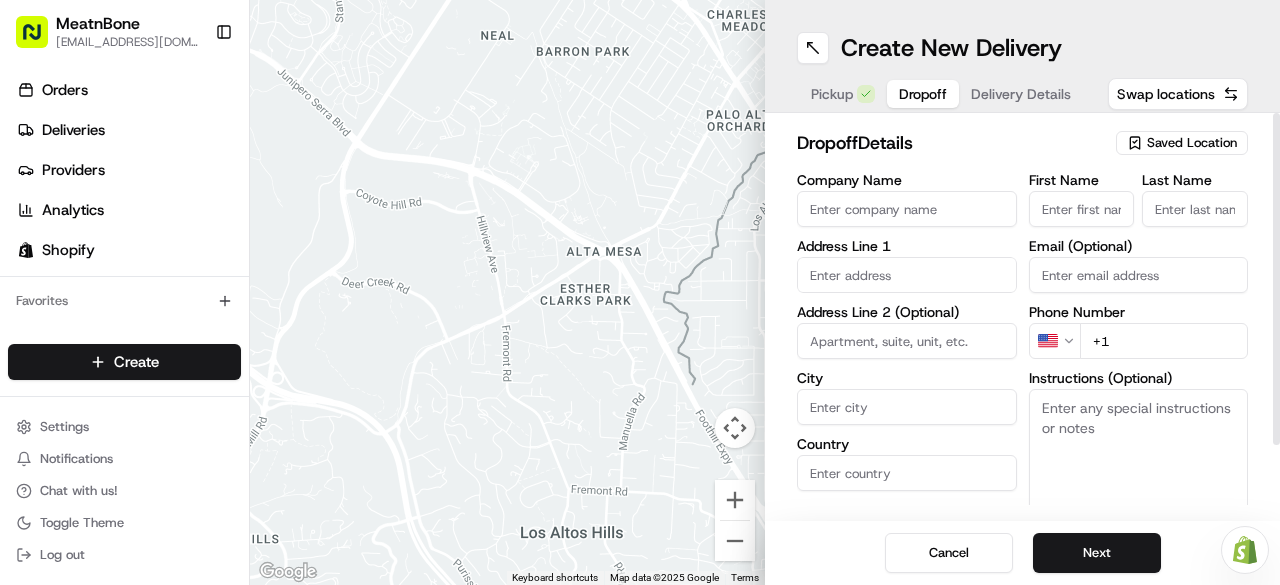 click on "First Name" at bounding box center [1082, 209] 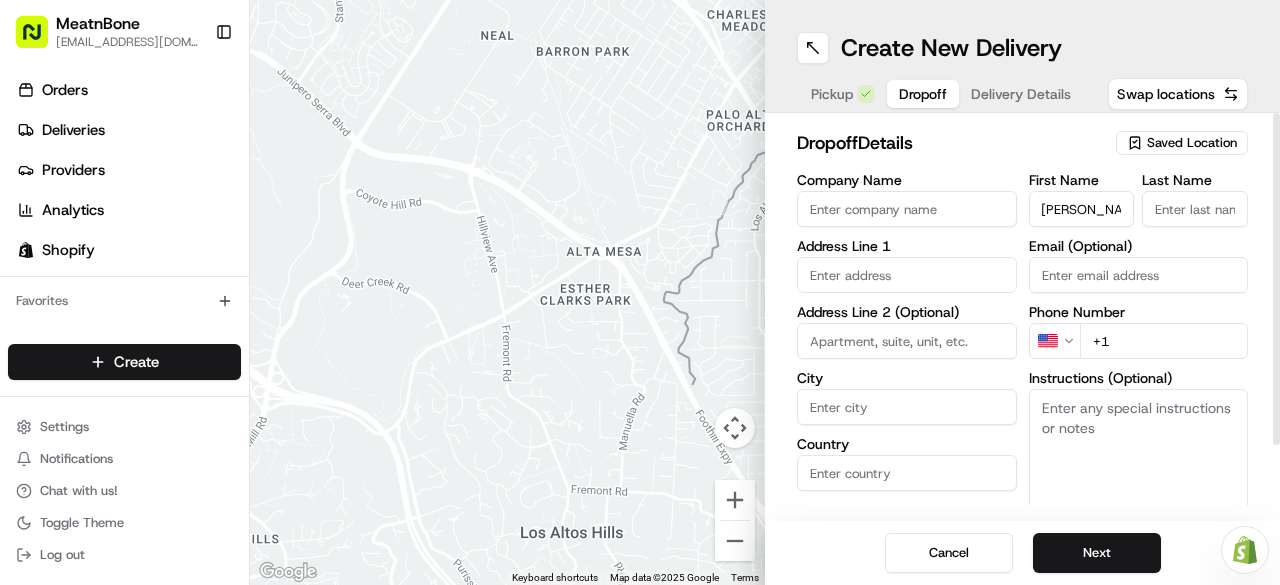 scroll, scrollTop: 0, scrollLeft: 0, axis: both 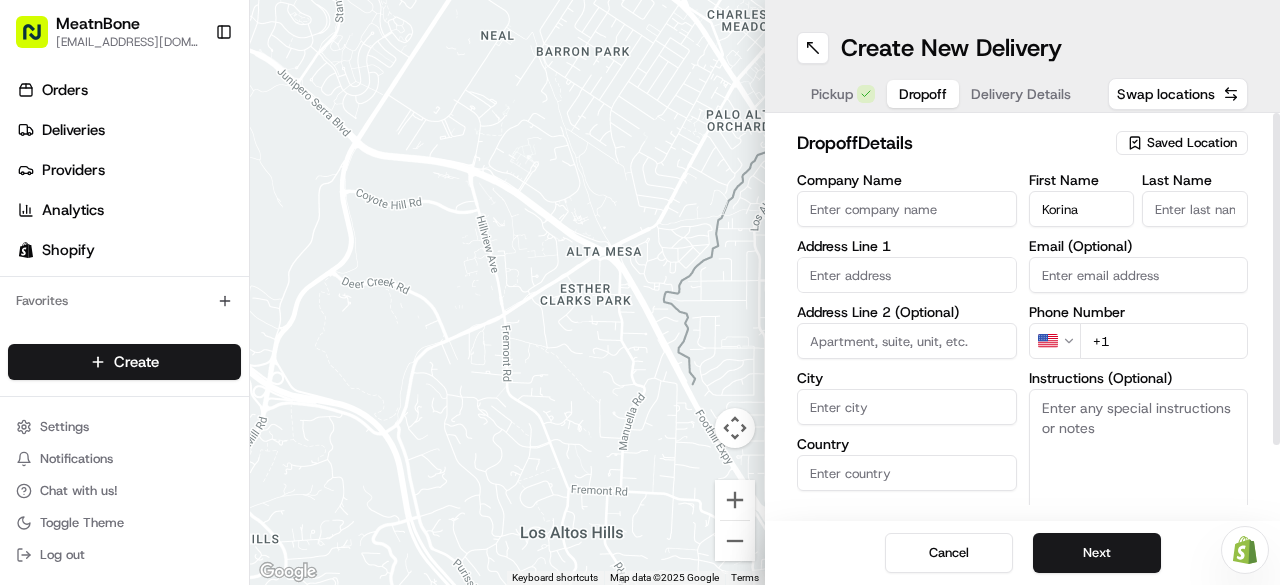 type on "Korina" 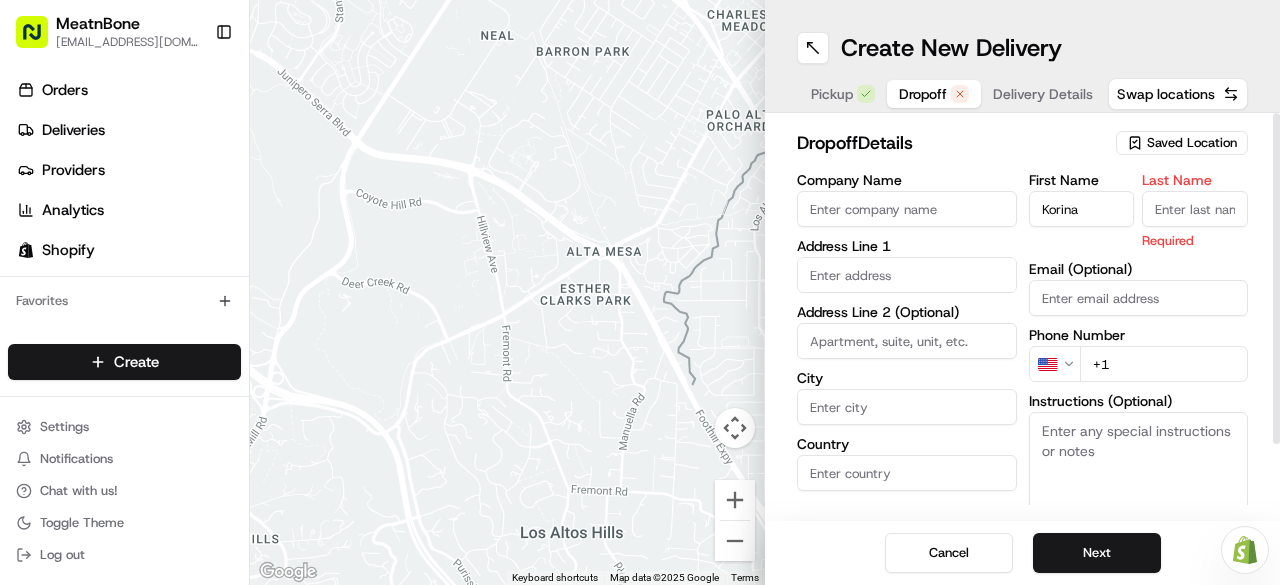 click on "Last Name" at bounding box center (1195, 209) 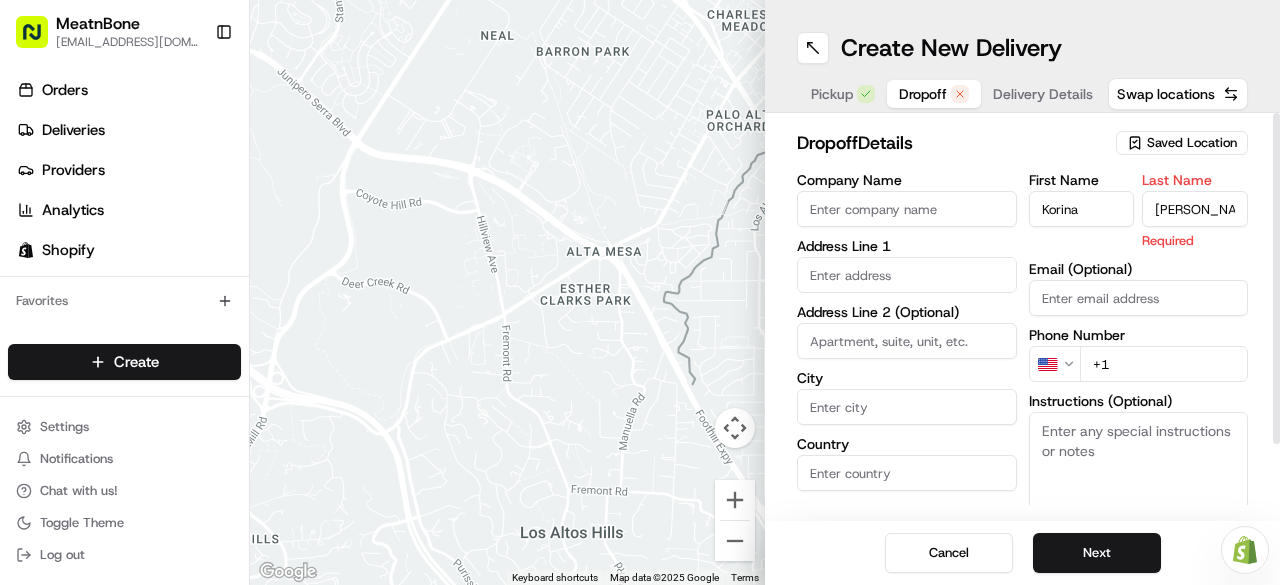 type on "[PERSON_NAME]" 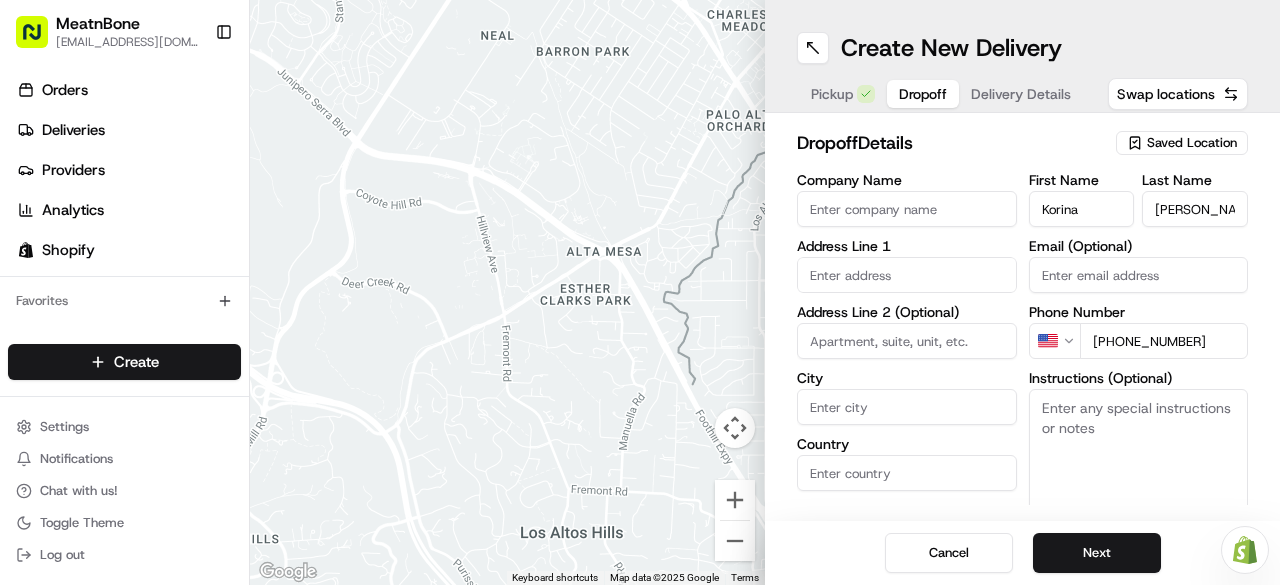 type on "[PHONE_NUMBER]" 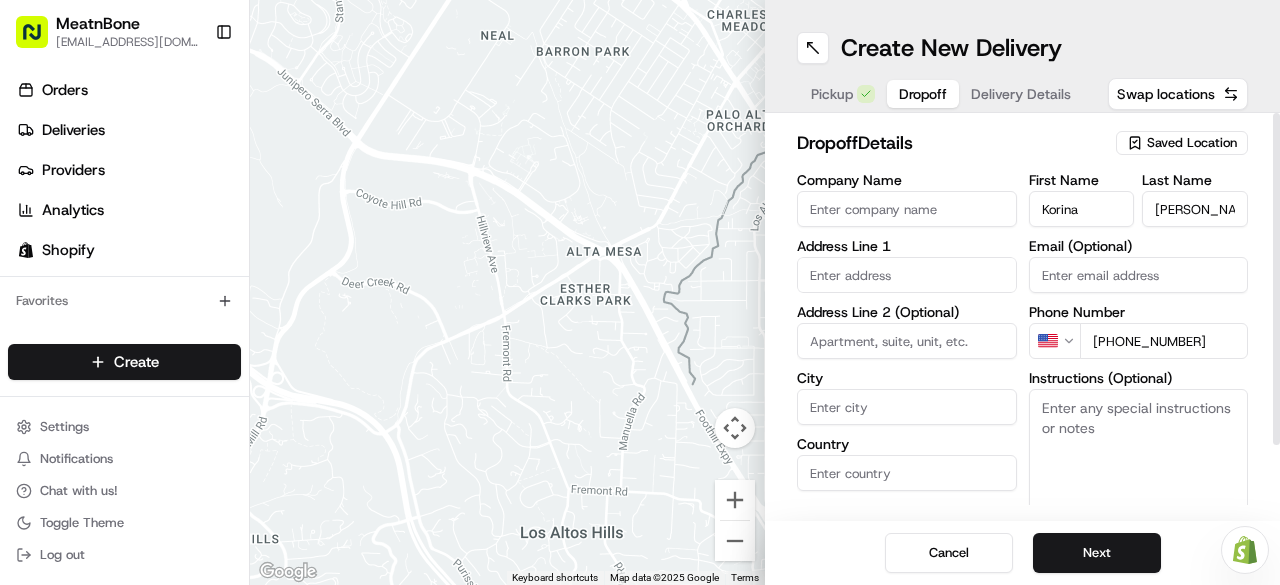 click at bounding box center (907, 341) 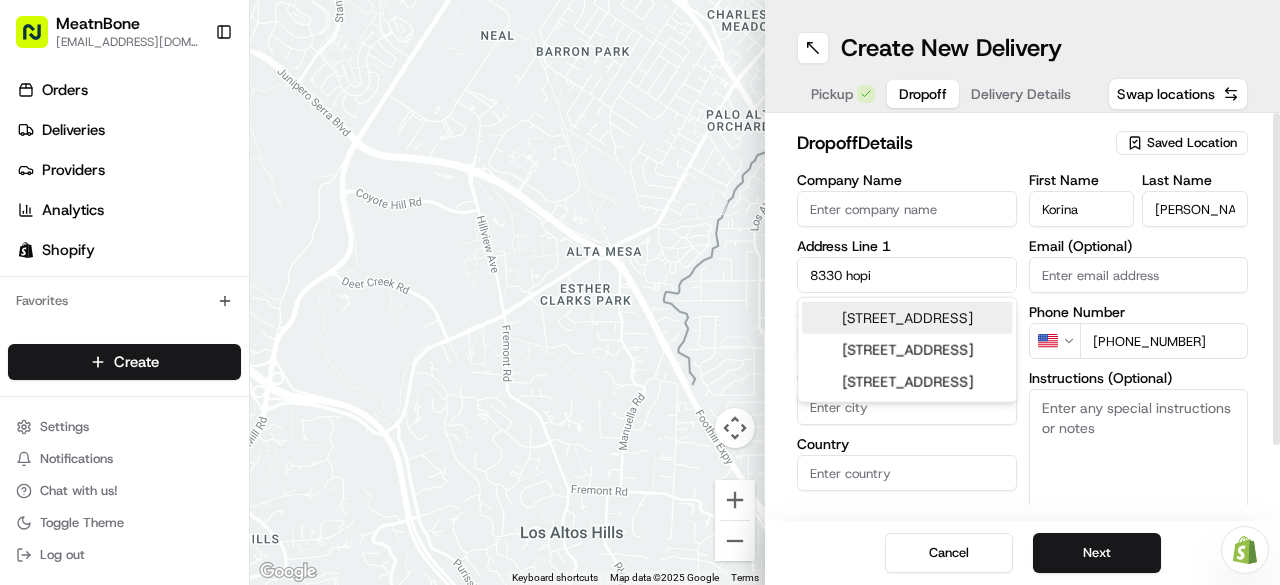 click on "[STREET_ADDRESS]" at bounding box center [907, 318] 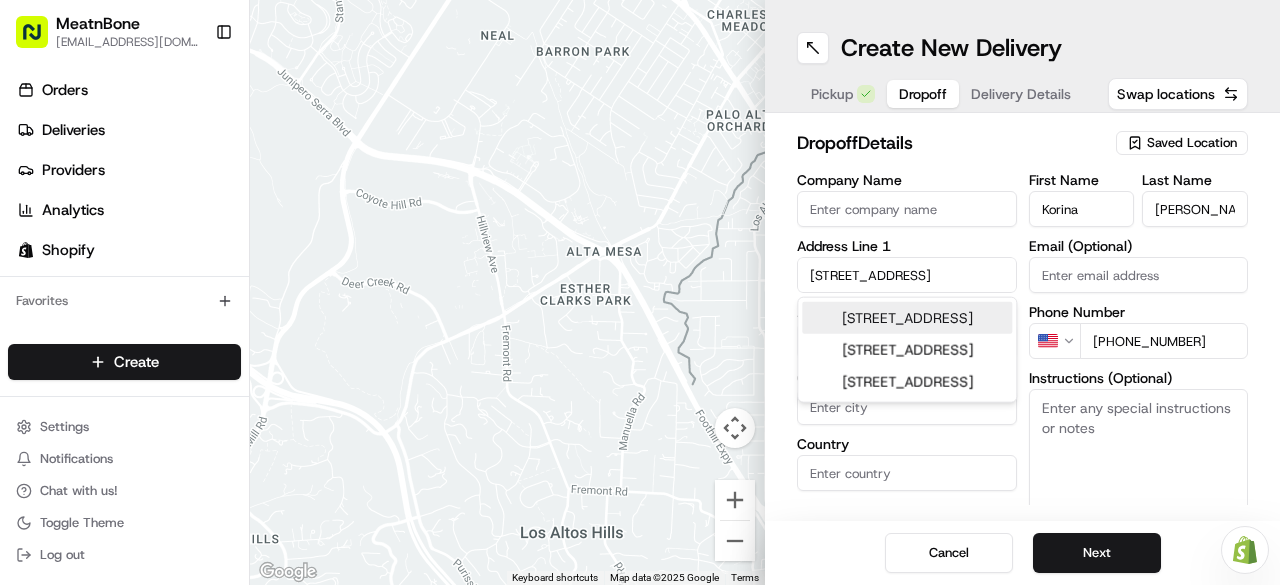 type on "[STREET_ADDRESS]" 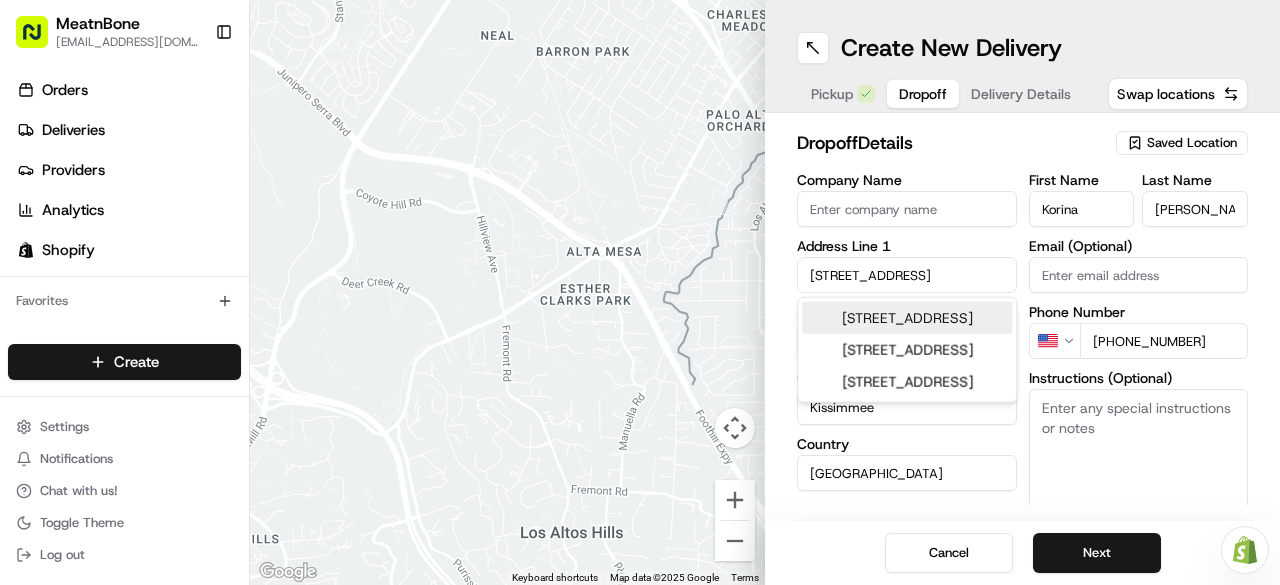 type on "8330 Hopi Trail" 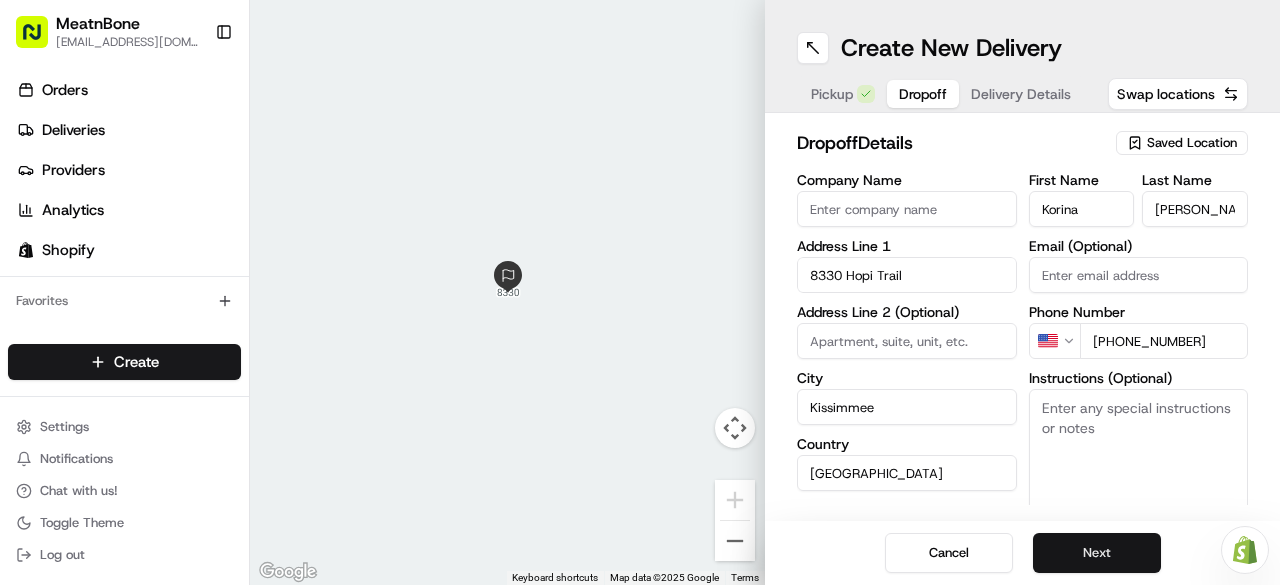 click on "Next" at bounding box center (1097, 553) 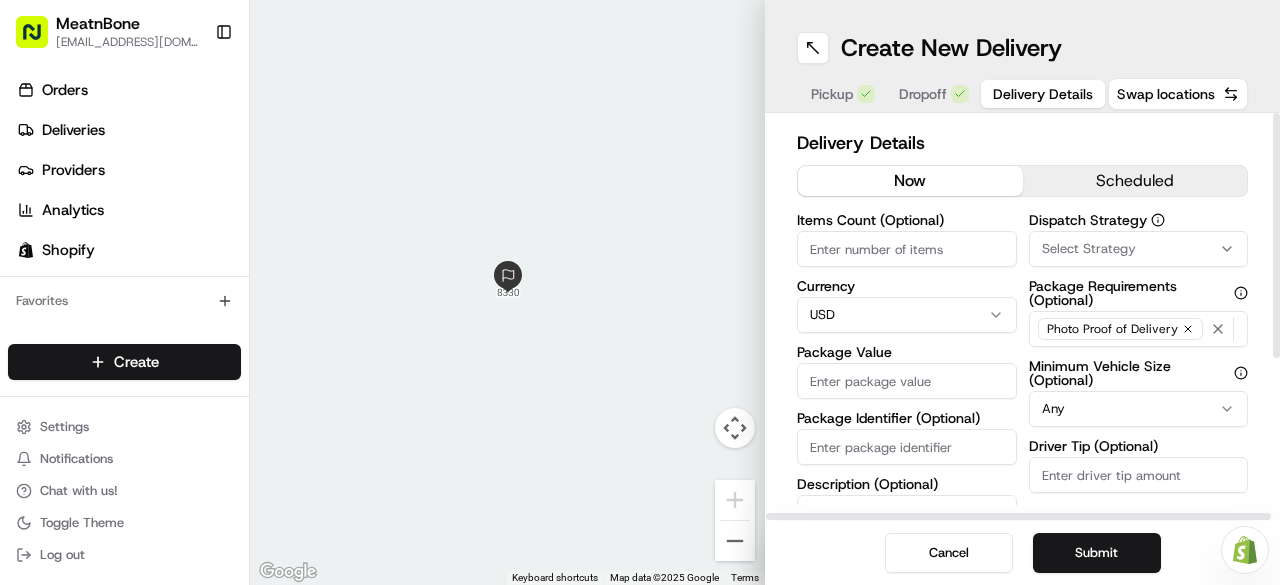 click on "Items Count (Optional)" at bounding box center (907, 249) 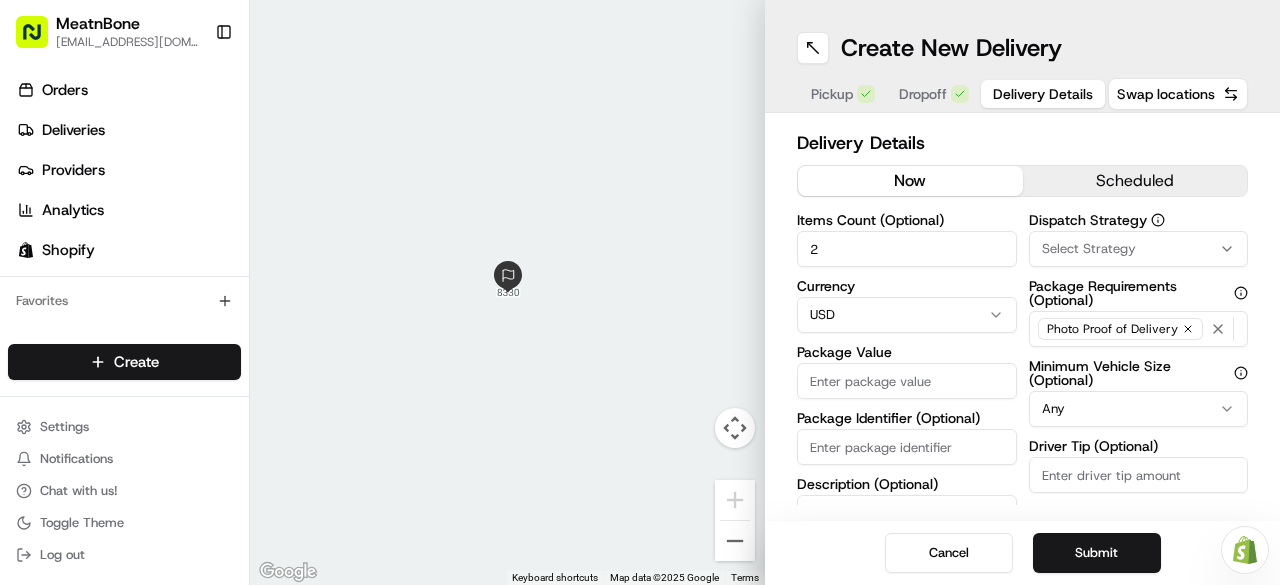 type on "2" 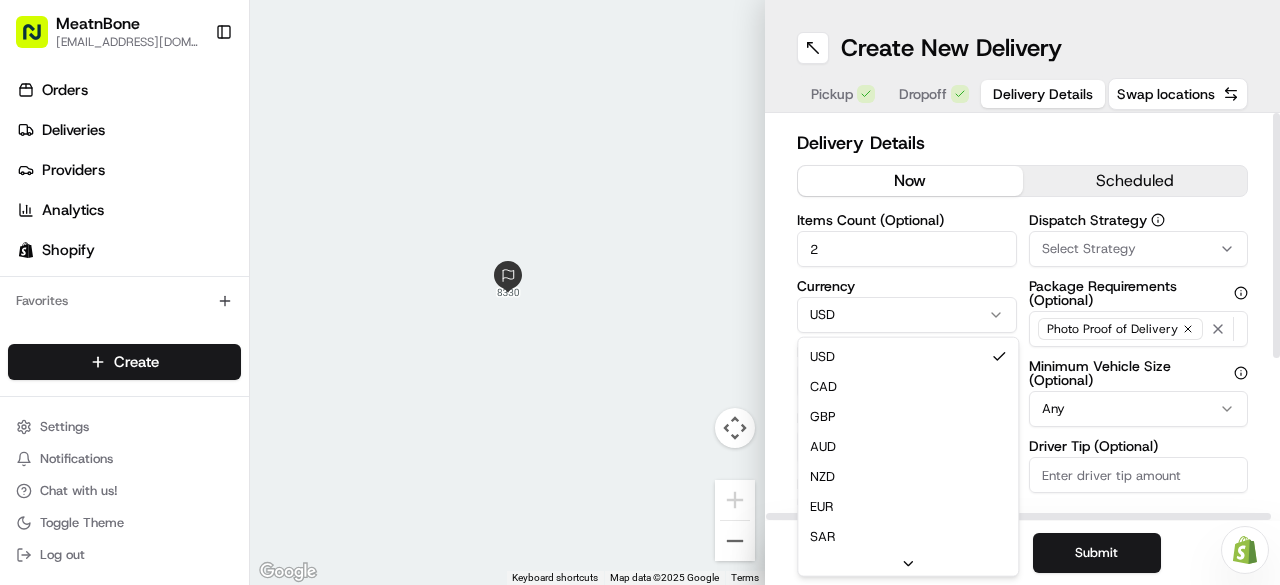 click on "MeatnBone junamuno@meatnbone.com Toggle Sidebar Orders Deliveries Providers Analytics Shopify Favorites Main Menu Members & Organization Organization Users Roles Preferences Customization Tracking Orchestration Automations Locations Pickup Locations Dropoff Locations Billing Billing Refund Requests Integrations Notification Triggers Webhooks API Keys Request Logs Create Settings Notifications Chat with us! Toggle Theme Log out Need help with your Shopify Onboarding? Reach out to Support by clicking this button! To navigate the map with touch gestures double-tap and hold your finger on the map, then drag the map. ← Move left → Move right ↑ Move up ↓ Move down + Zoom in - Zoom out Home Jump left by 75% End Jump right by 75% Page Up Jump up by 75% Page Down Jump down by 75% To navigate, press the arrow keys. Keyboard shortcuts Map Data Map data ©2025 Google Map data ©2025 Google 2 m  Click to toggle between metric and imperial units Terms Report a map error Create New Delivery Pickup 2" at bounding box center (640, 292) 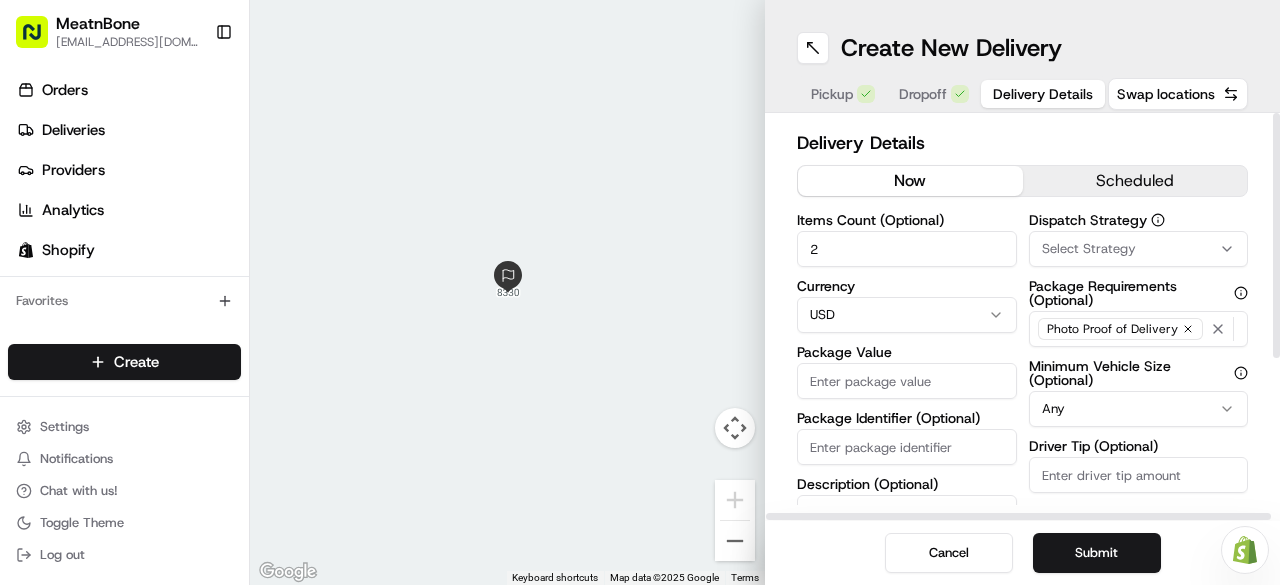 click on "MeatnBone junamuno@meatnbone.com Toggle Sidebar Orders Deliveries Providers Analytics Shopify Favorites Main Menu Members & Organization Organization Users Roles Preferences Customization Tracking Orchestration Automations Locations Pickup Locations Dropoff Locations Billing Billing Refund Requests Integrations Notification Triggers Webhooks API Keys Request Logs Create Settings Notifications Chat with us! Toggle Theme Log out Need help with your Shopify Onboarding? Reach out to Support by clicking this button! To navigate the map with touch gestures double-tap and hold your finger on the map, then drag the map. ← Move left → Move right ↑ Move up ↓ Move down + Zoom in - Zoom out Home Jump left by 75% End Jump right by 75% Page Up Jump up by 75% Page Down Jump down by 75% To navigate, press the arrow keys. Keyboard shortcuts Map Data Map data ©2025 Google Map data ©2025 Google 2 m  Click to toggle between metric and imperial units Terms Report a map error Create New Delivery Pickup 2" at bounding box center (640, 292) 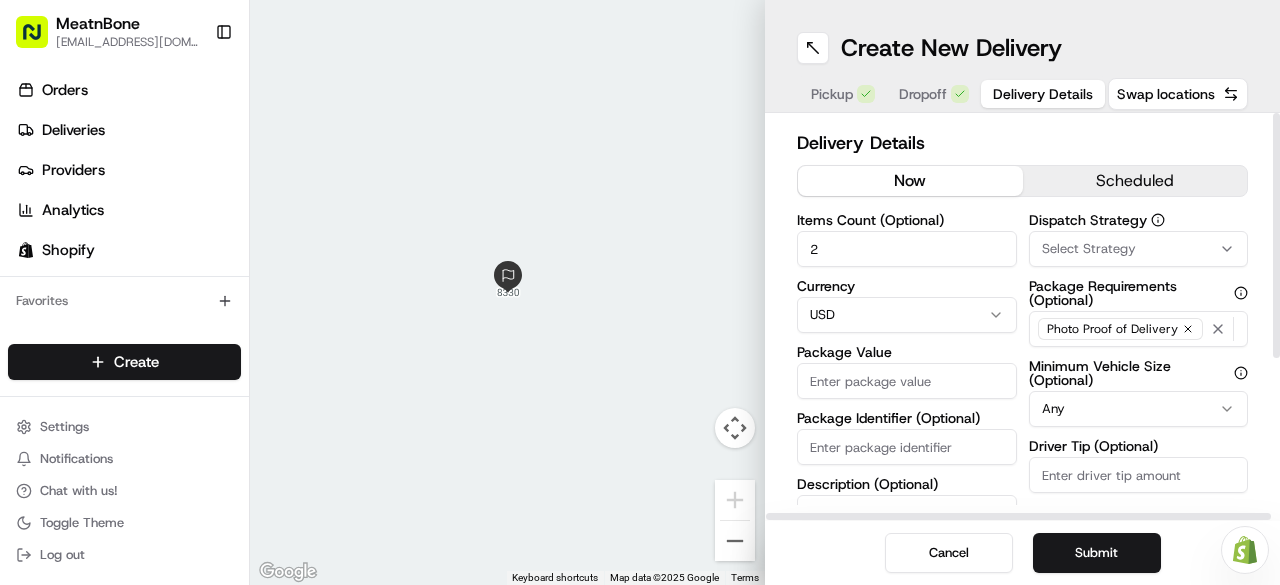 click on "Package Value" at bounding box center [907, 381] 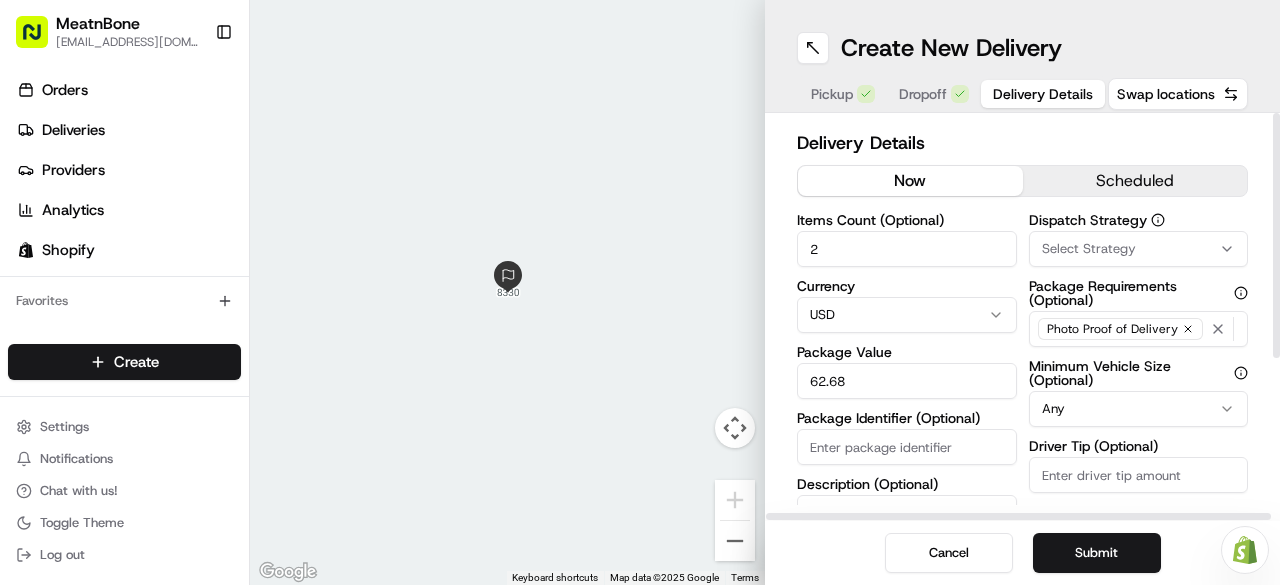 type on "62.68" 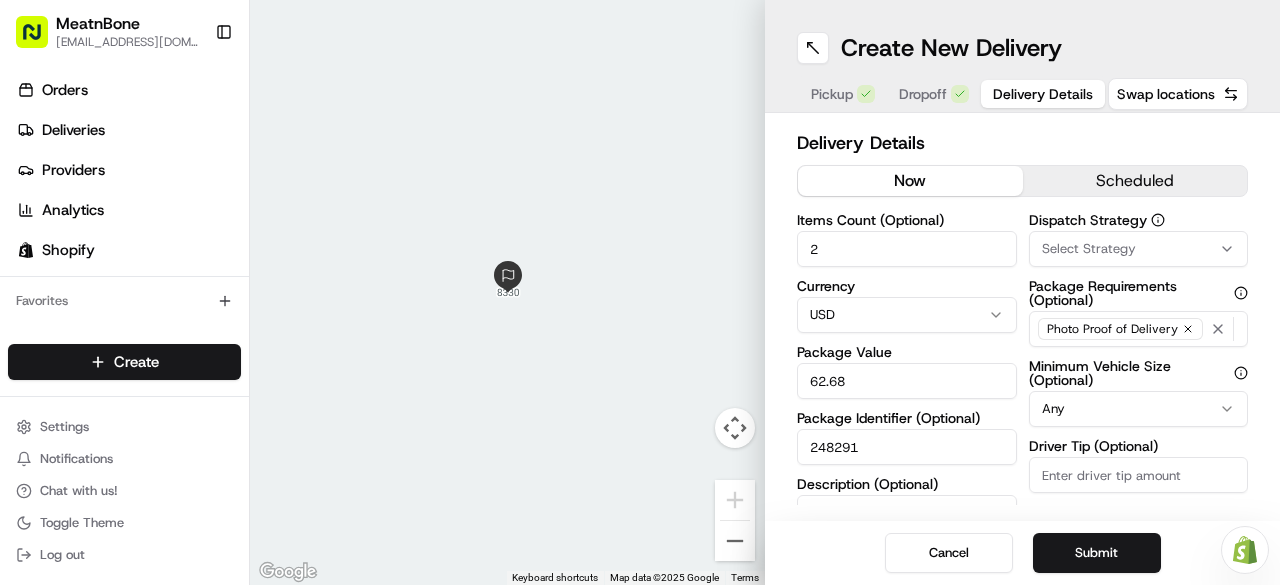 type on "248291" 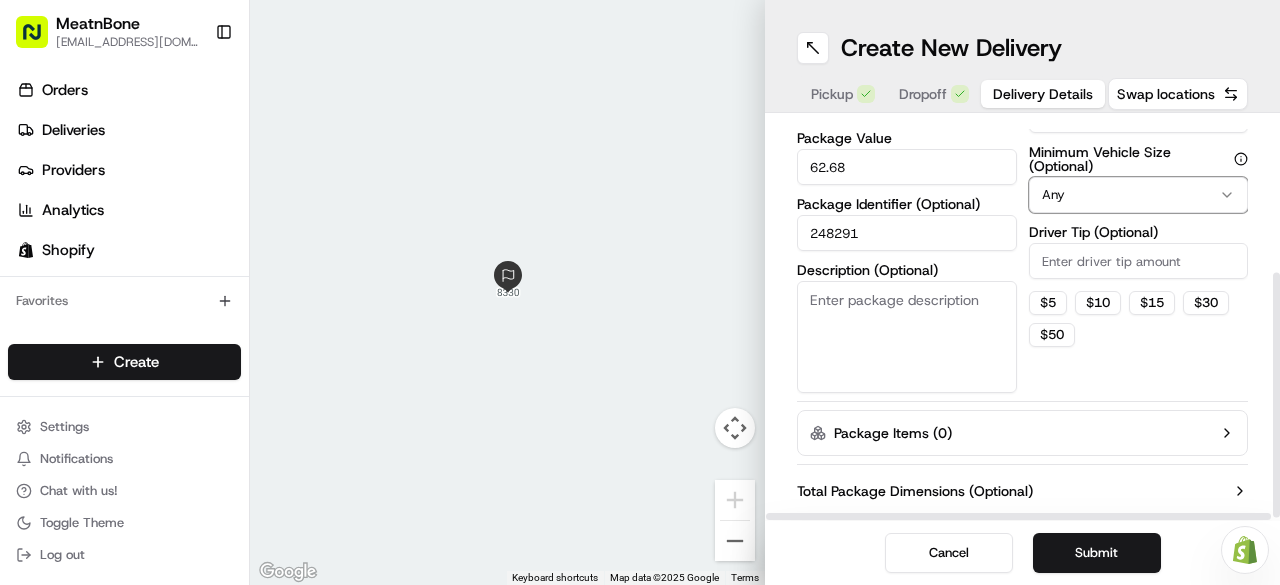 scroll, scrollTop: 252, scrollLeft: 0, axis: vertical 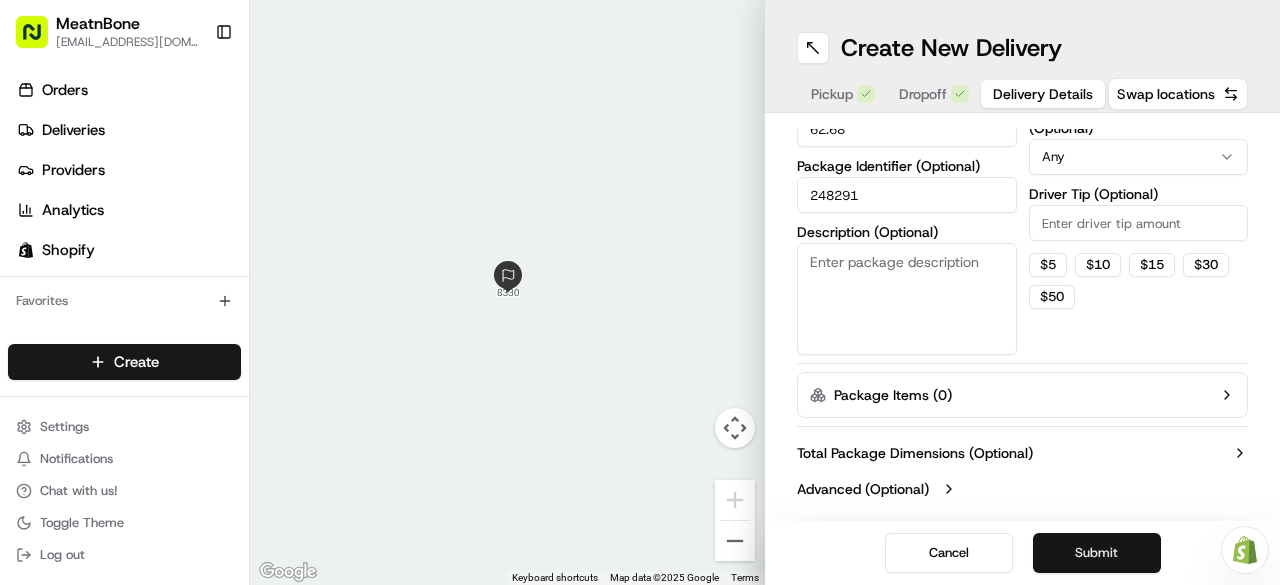 click on "Submit" at bounding box center [1097, 553] 